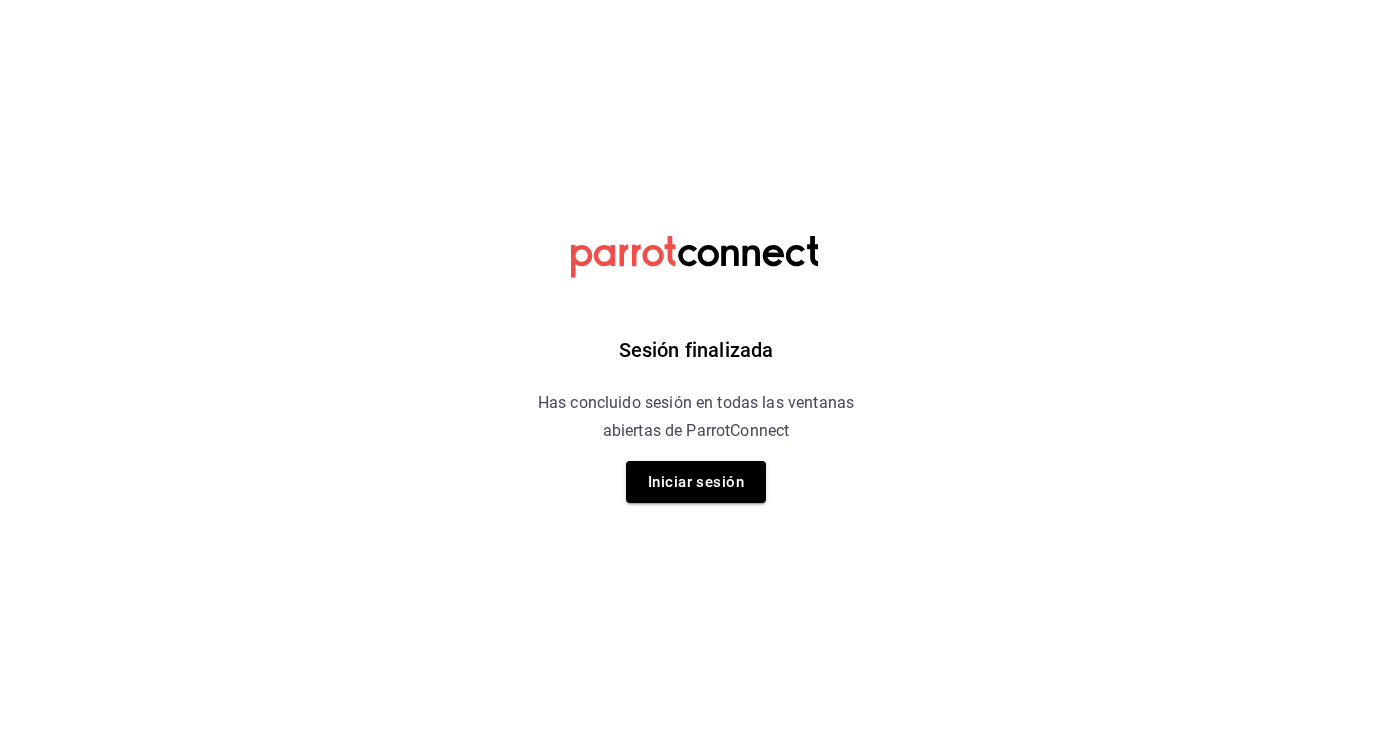 scroll, scrollTop: 0, scrollLeft: 0, axis: both 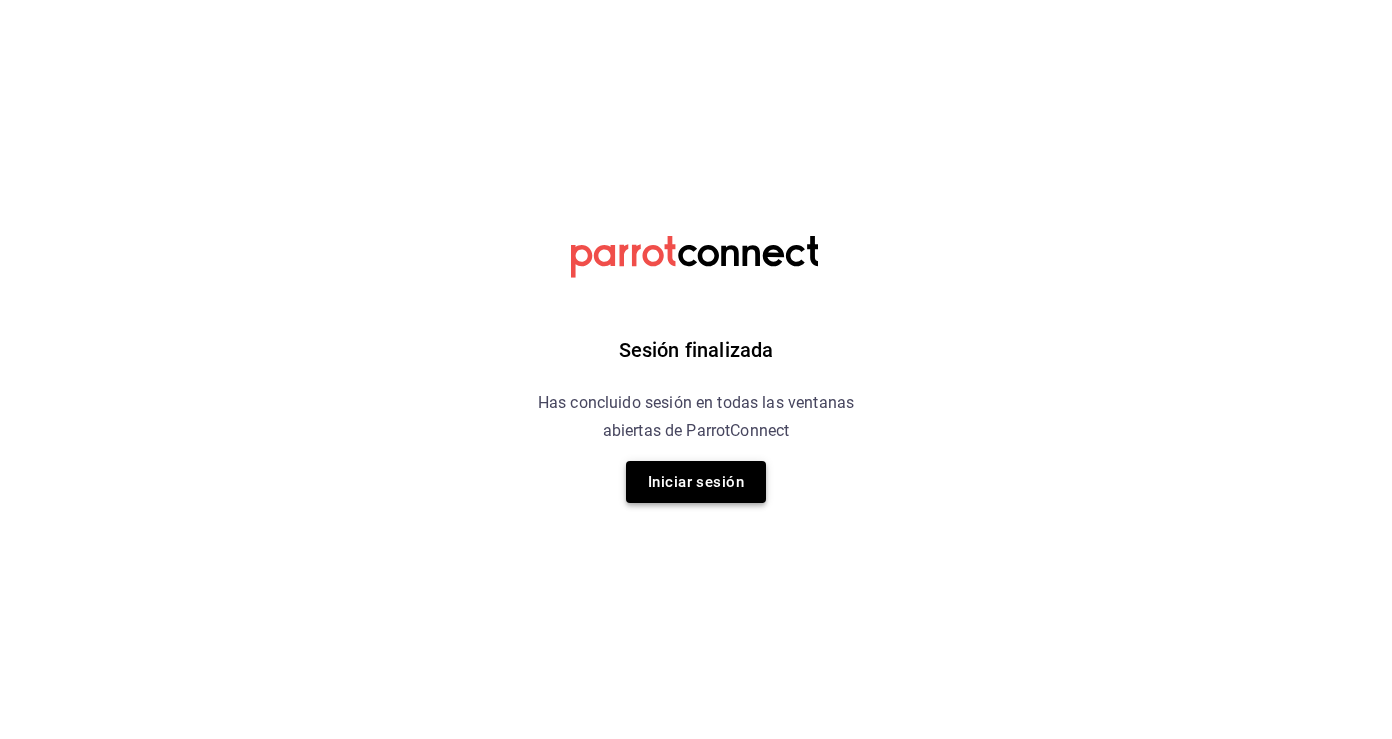 click on "Iniciar sesión" at bounding box center [696, 482] 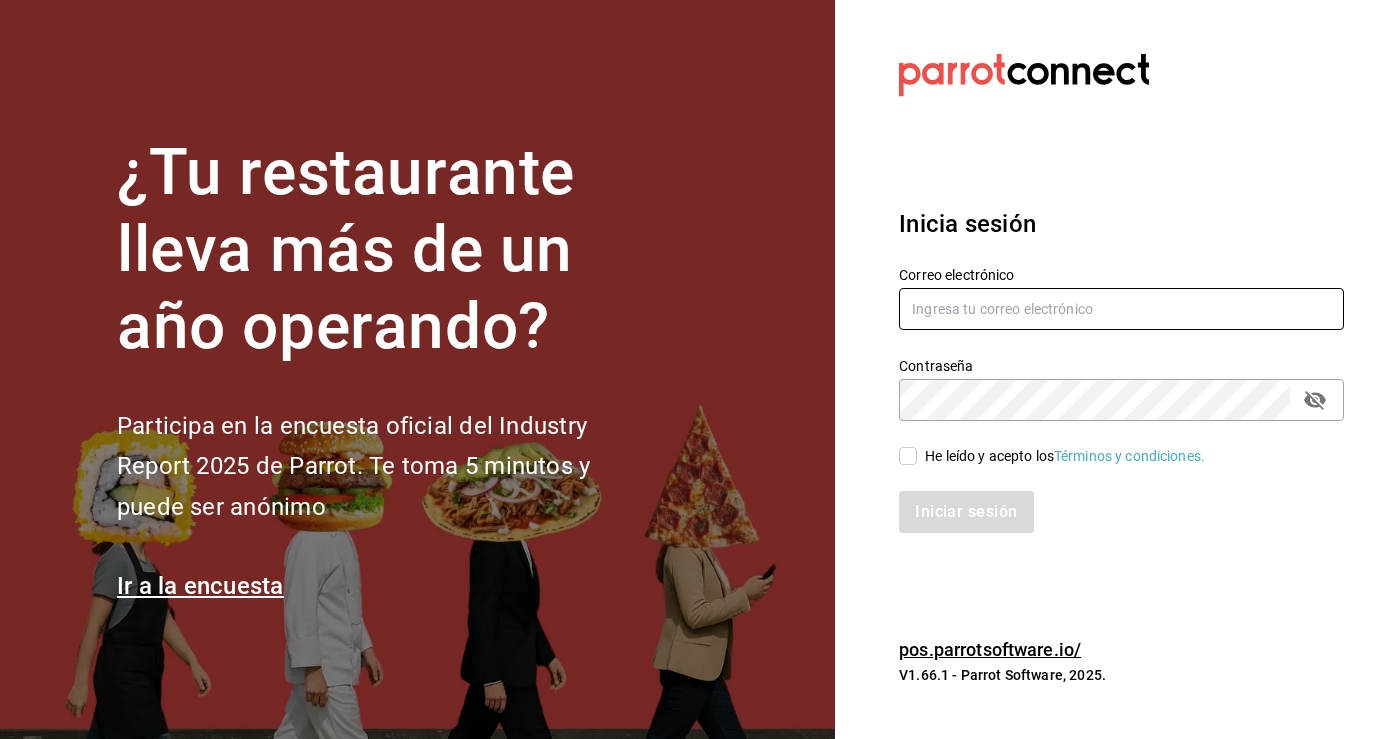 click at bounding box center (1121, 309) 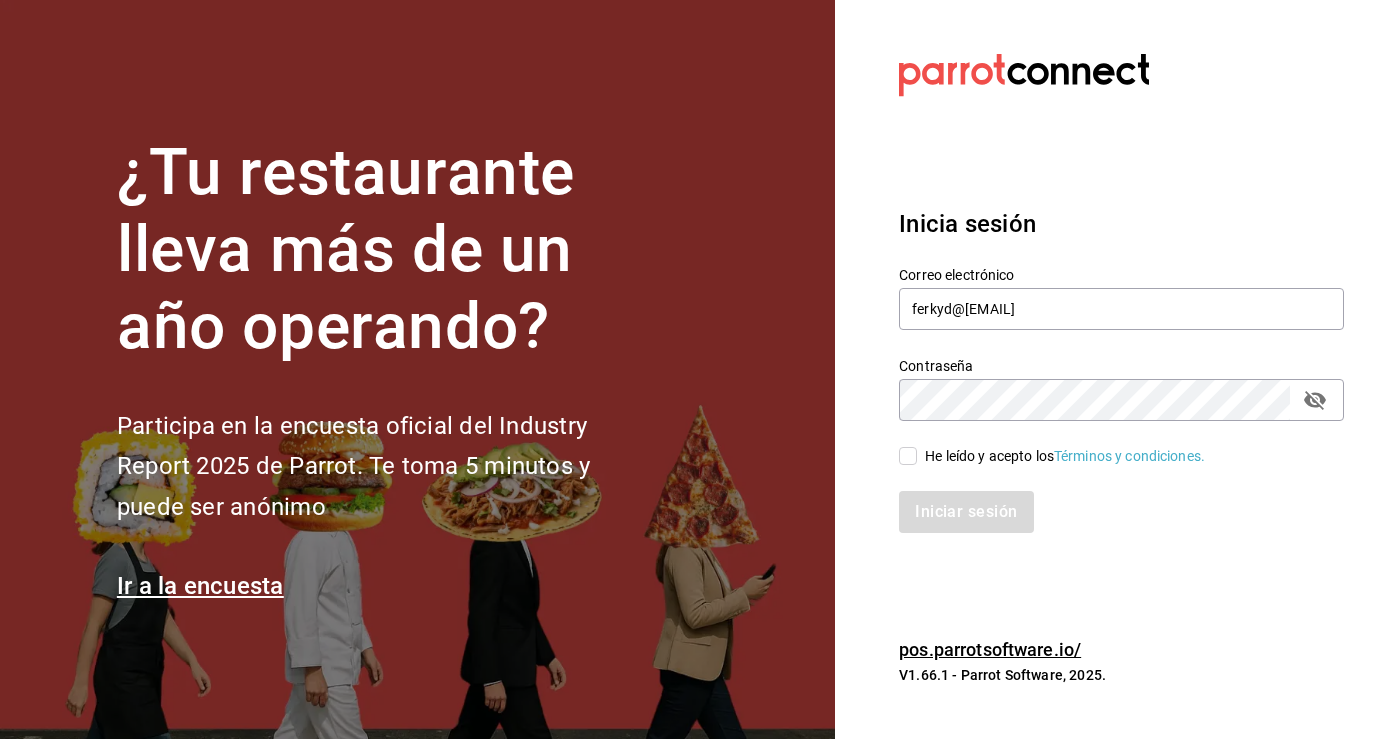 click on "He leído y acepto los  Términos y condiciones." at bounding box center (908, 456) 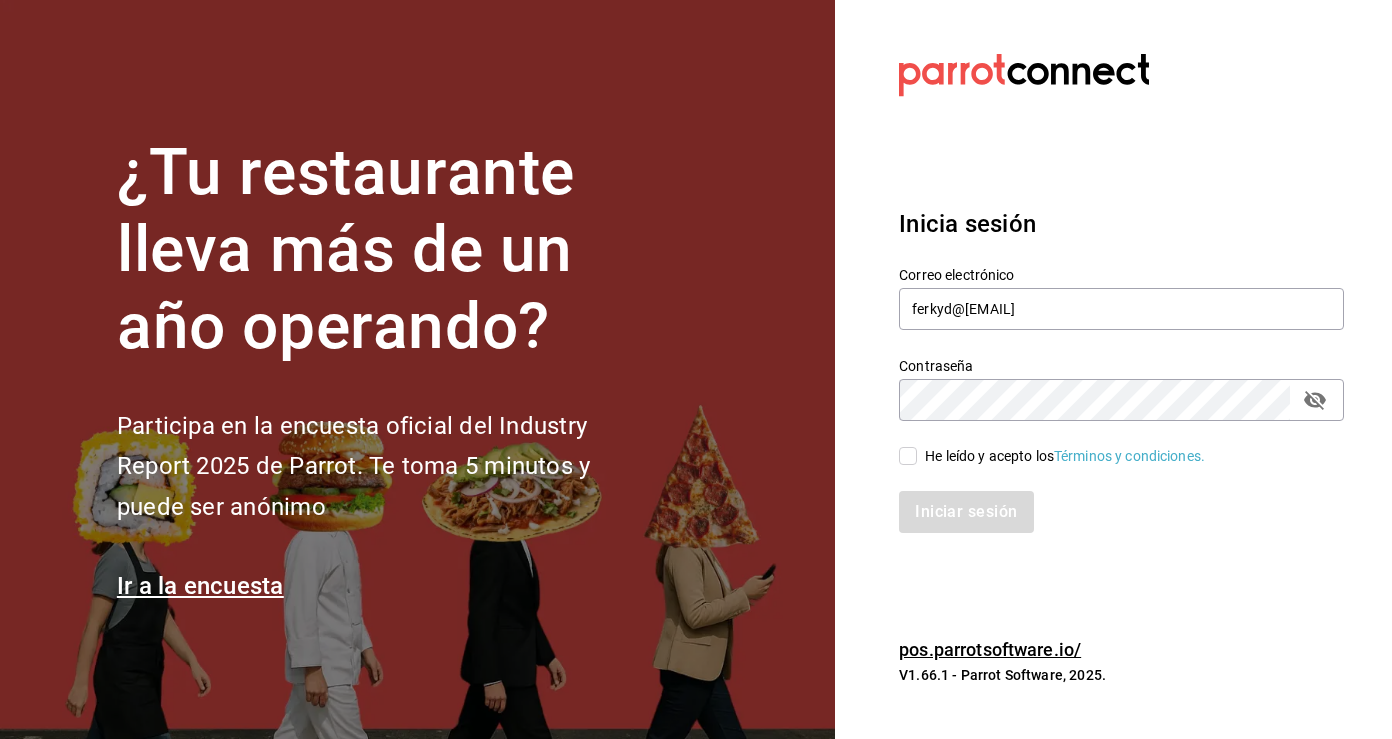 checkbox on "true" 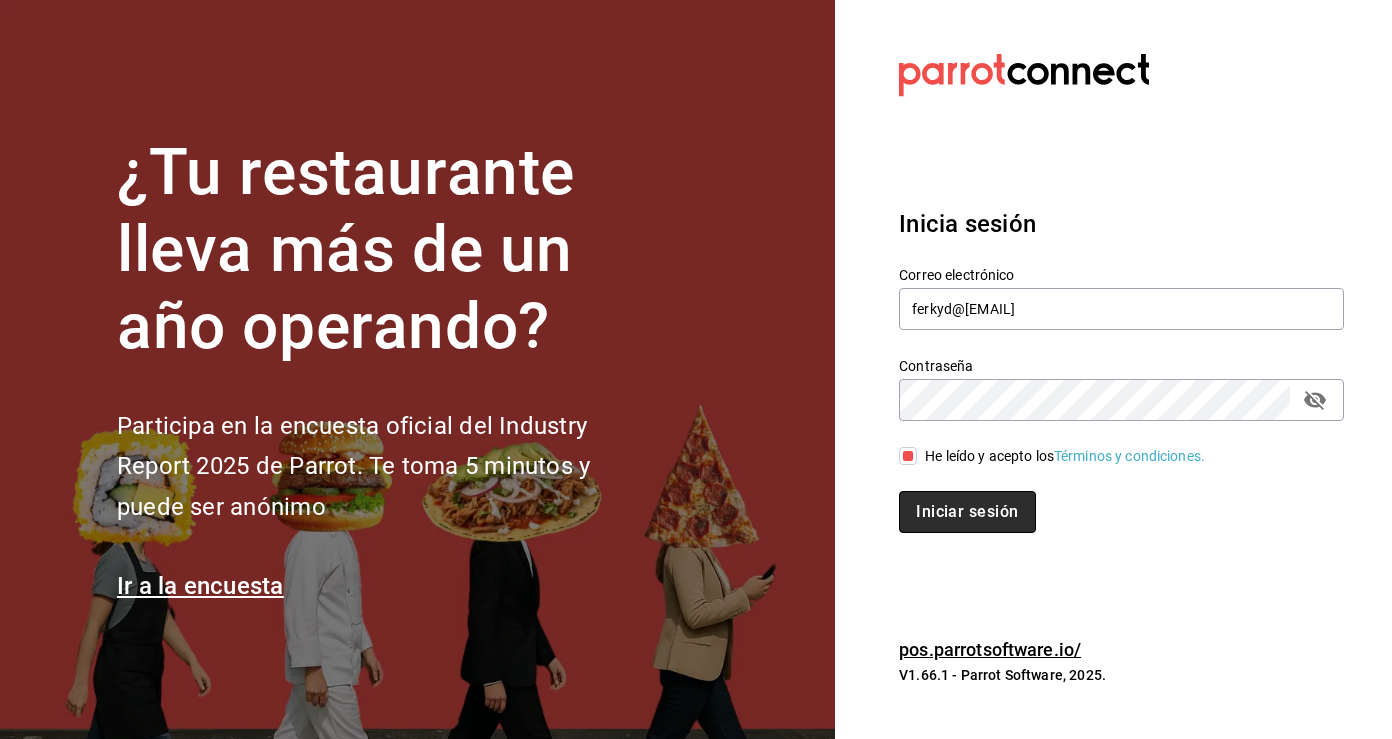 click on "Iniciar sesión" at bounding box center [967, 512] 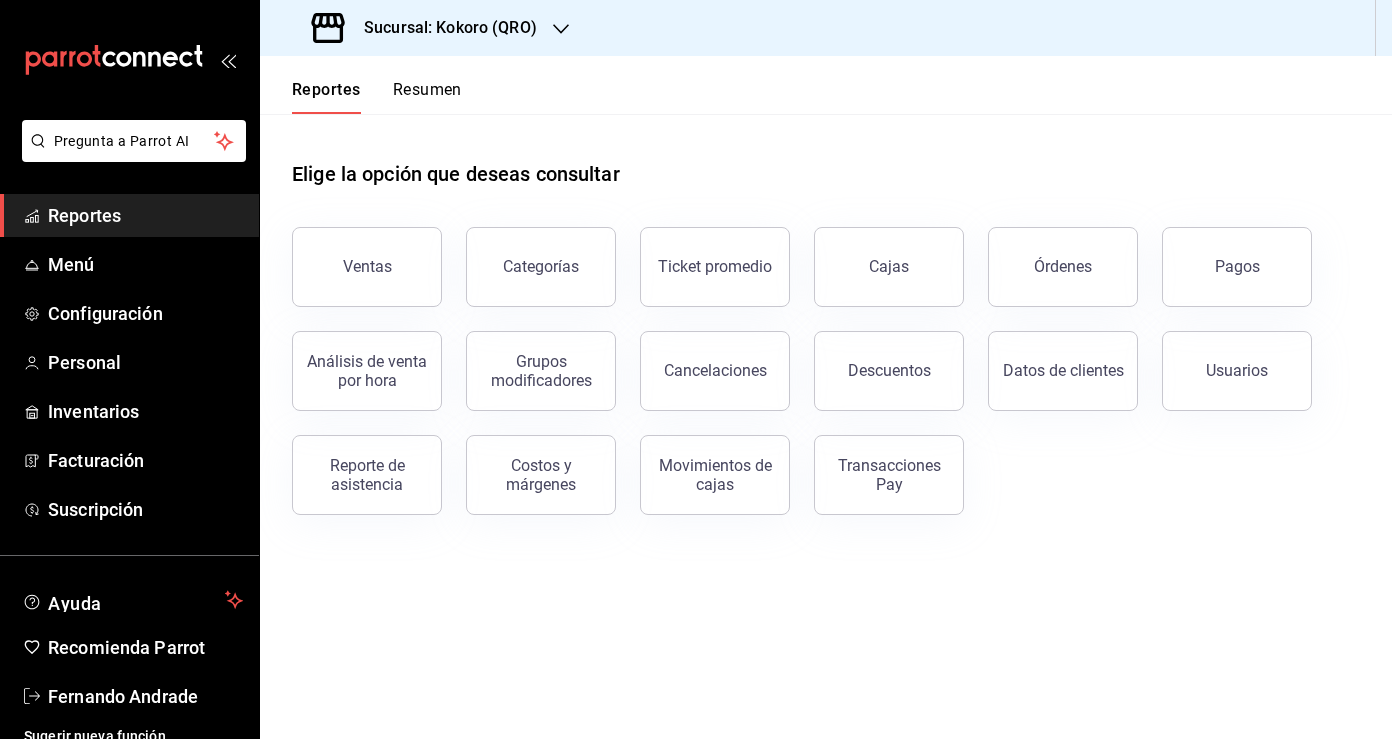 scroll, scrollTop: 0, scrollLeft: 0, axis: both 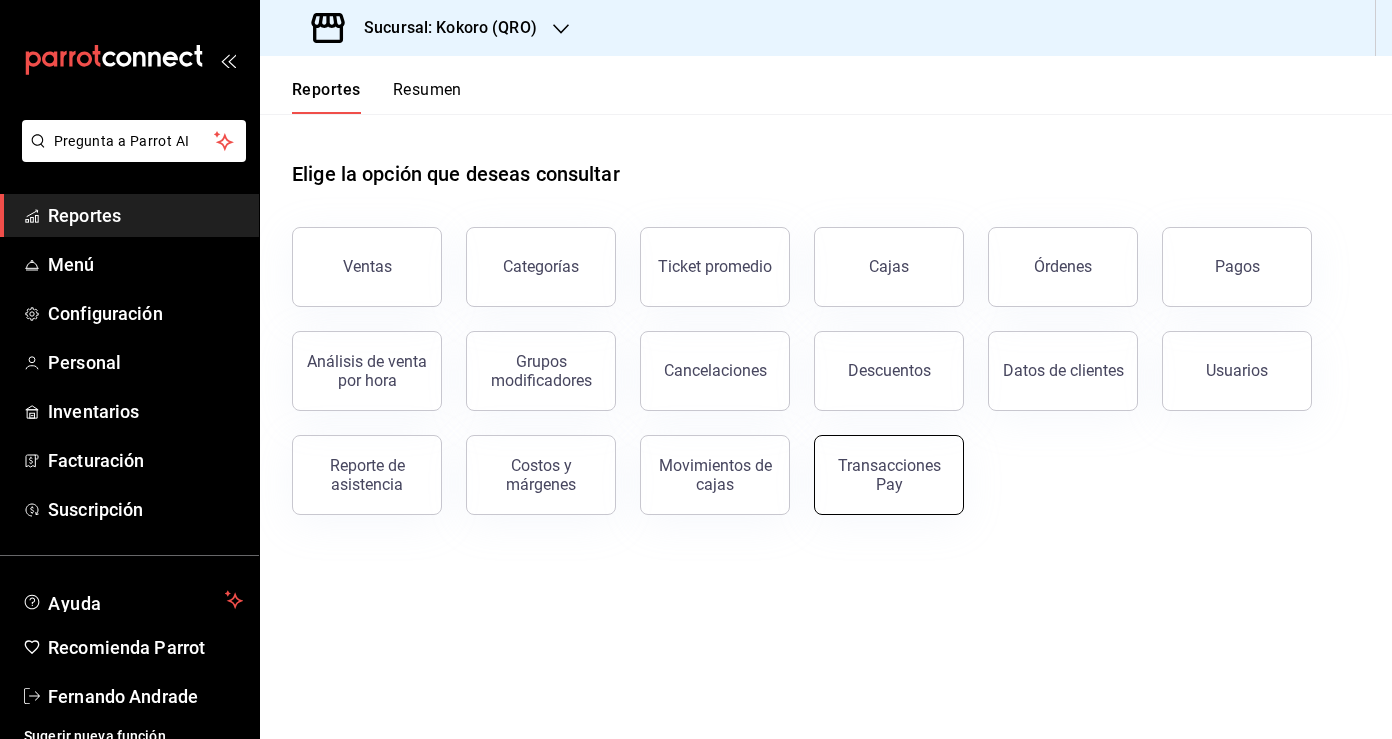 click on "Transacciones Pay" at bounding box center [889, 475] 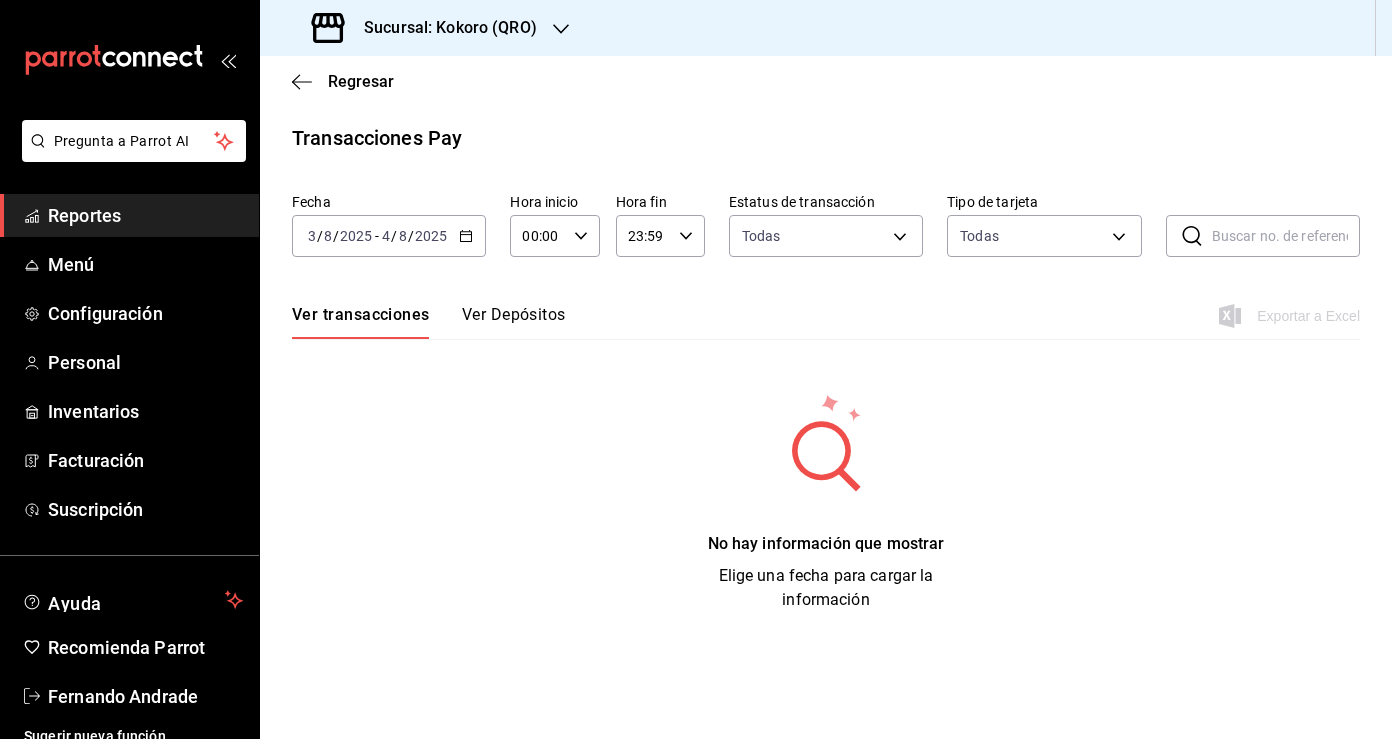 click on "[DATE] [DATE] - [DATE] [DATE]" at bounding box center [389, 236] 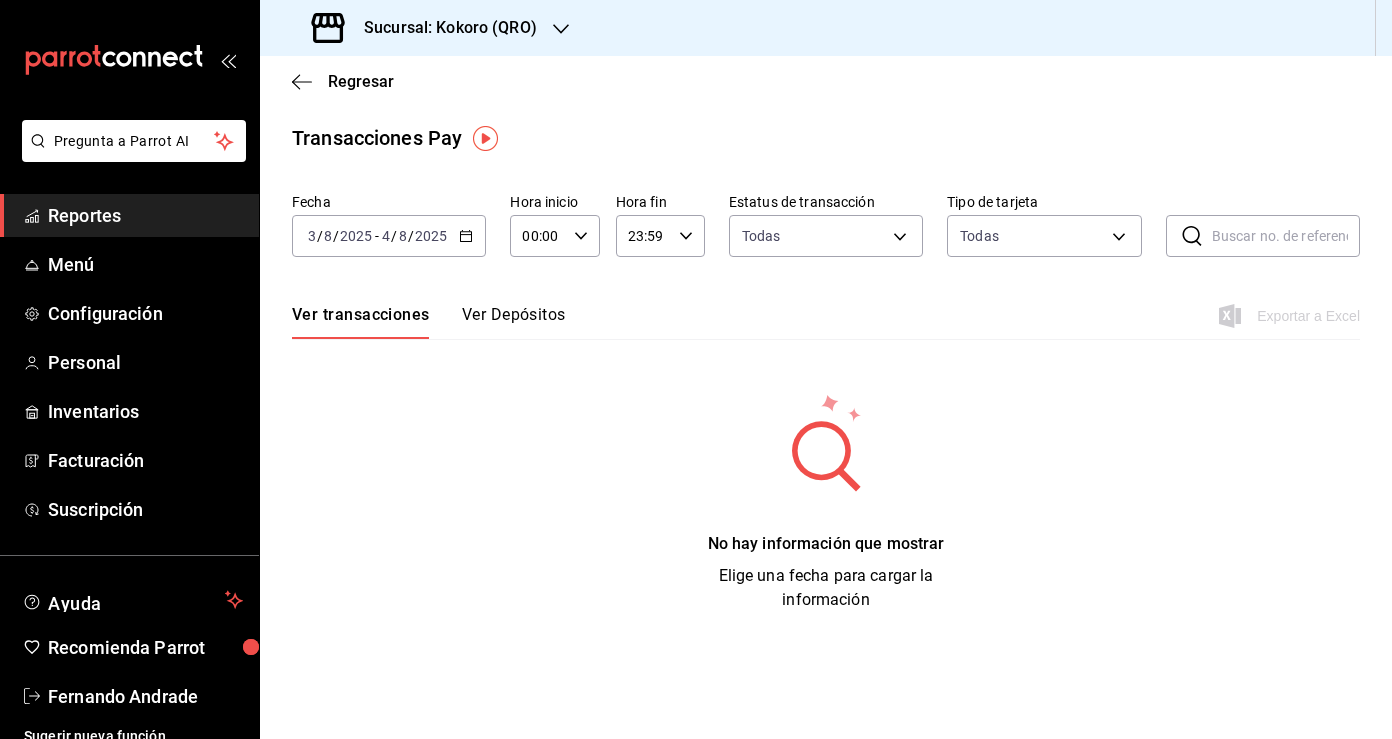 click 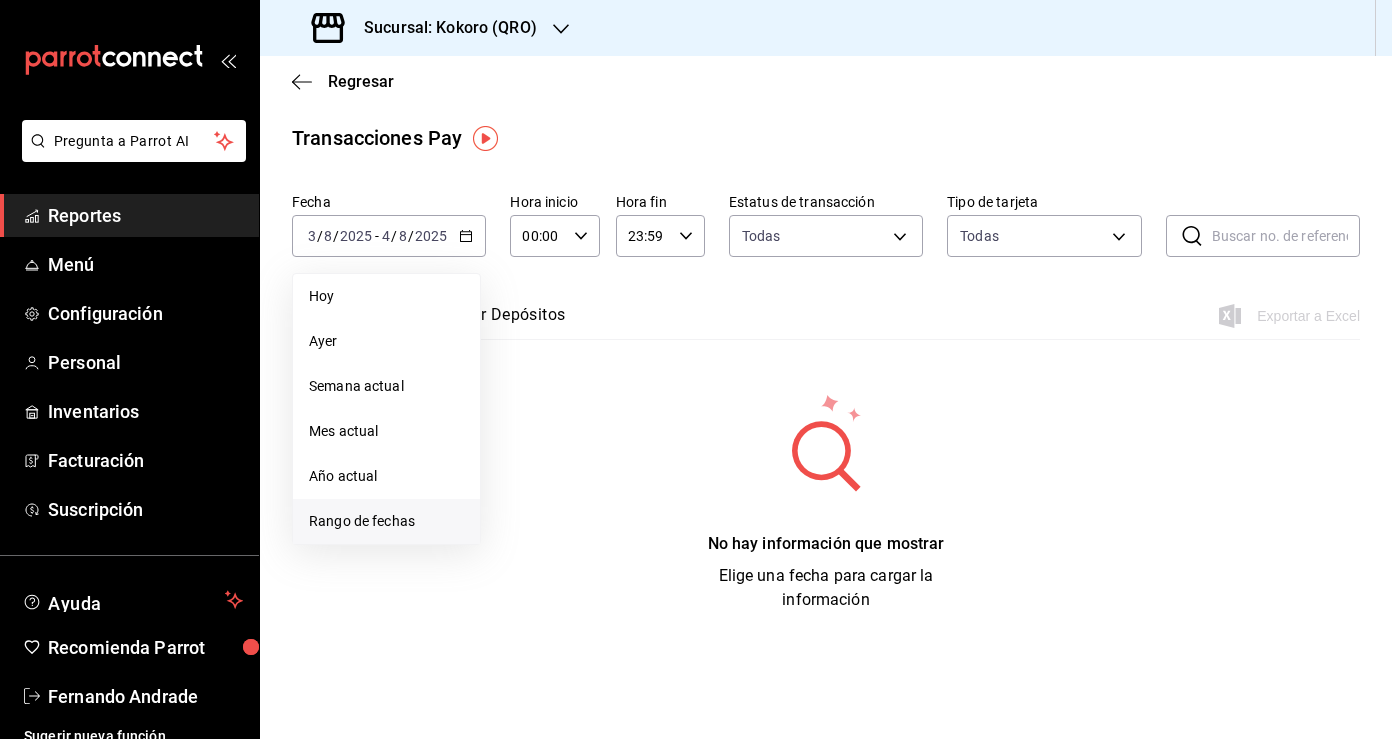 click on "Rango de fechas" at bounding box center [386, 521] 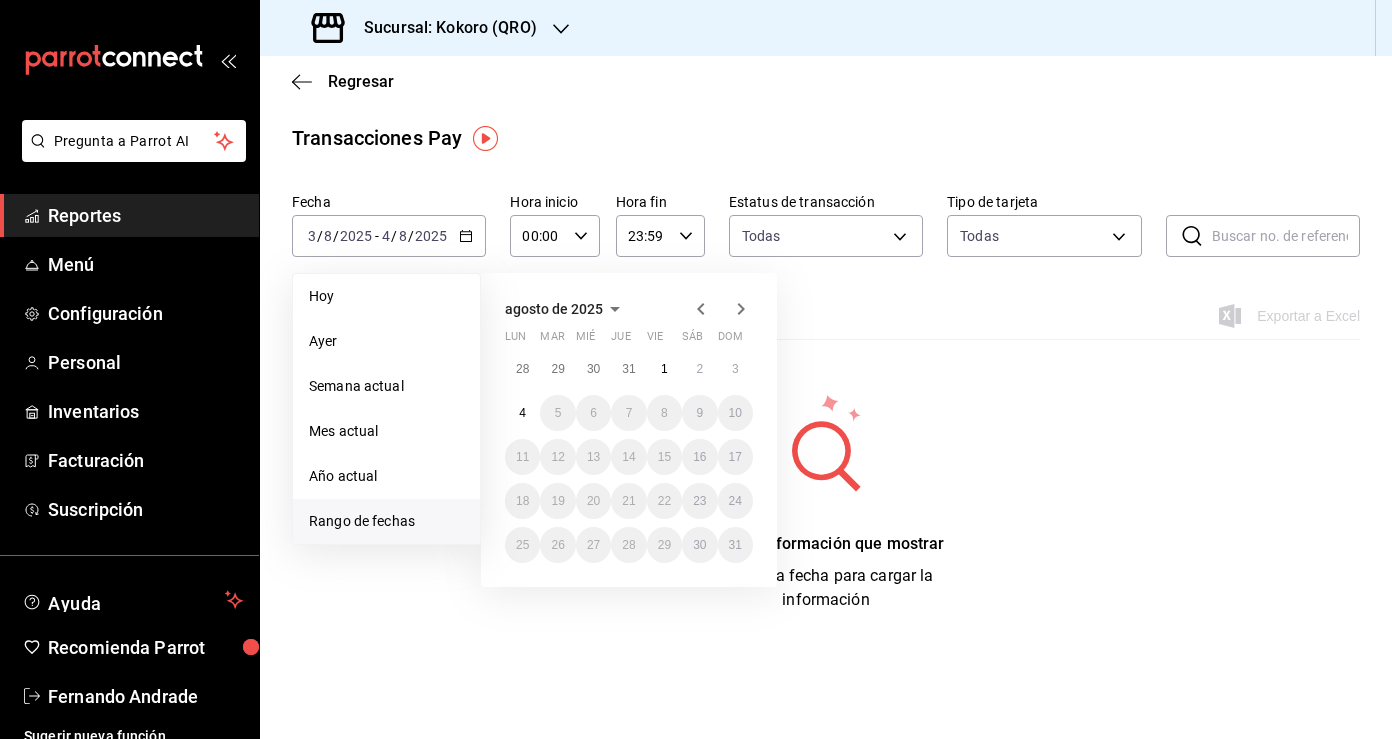 click 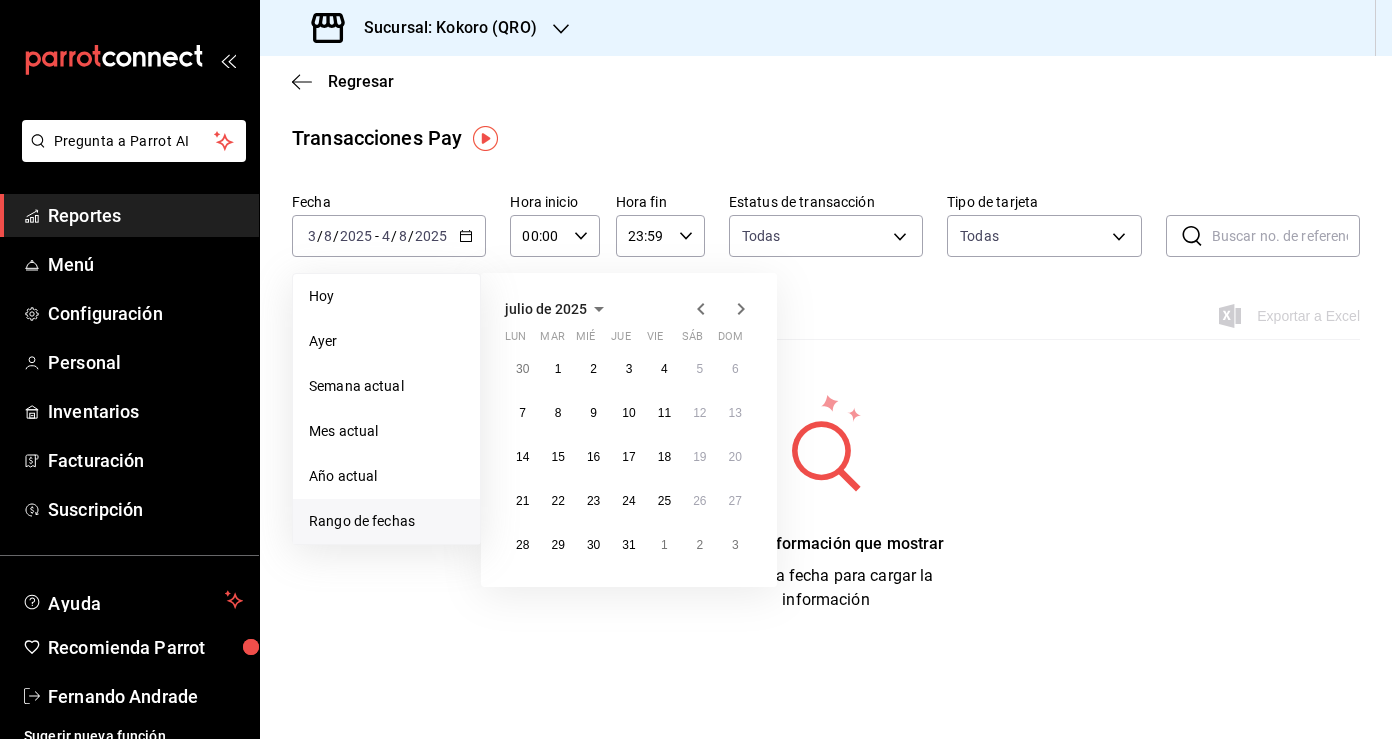 click 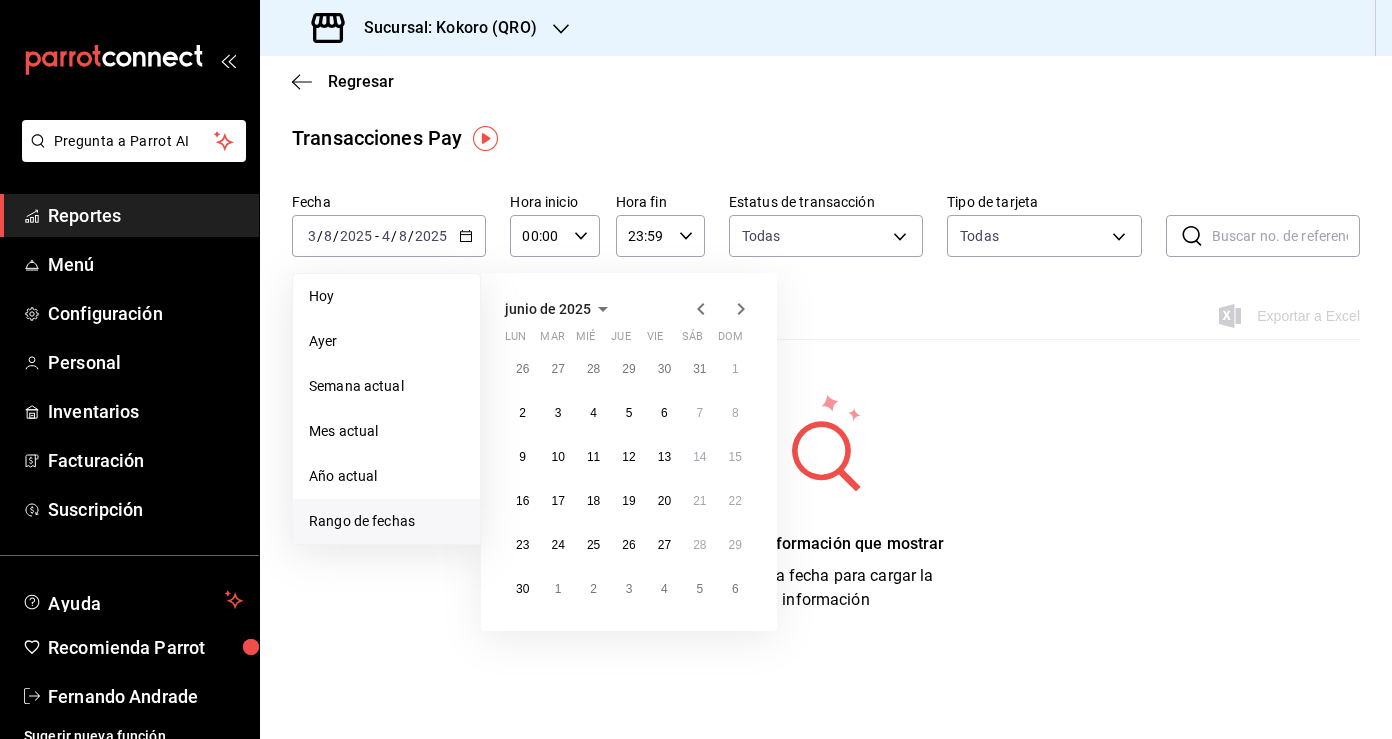 click 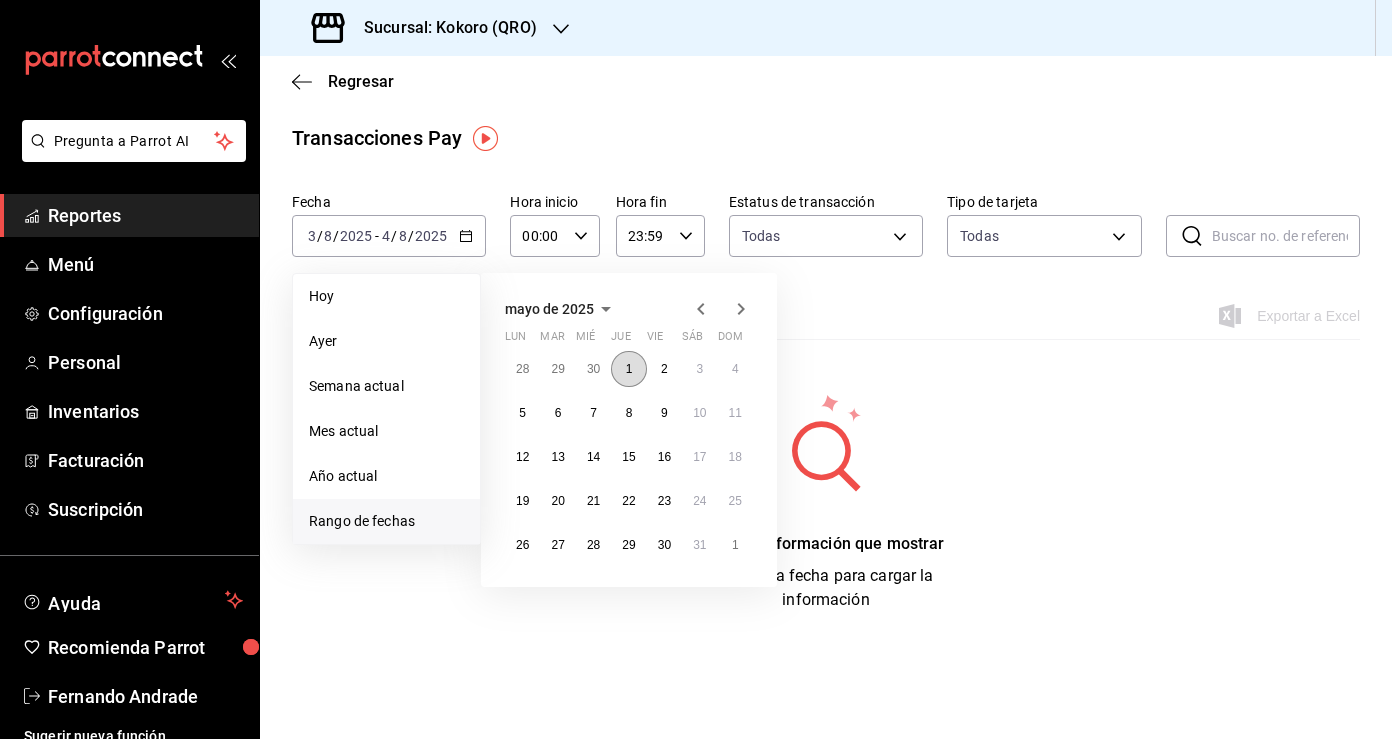 click on "1" at bounding box center (628, 369) 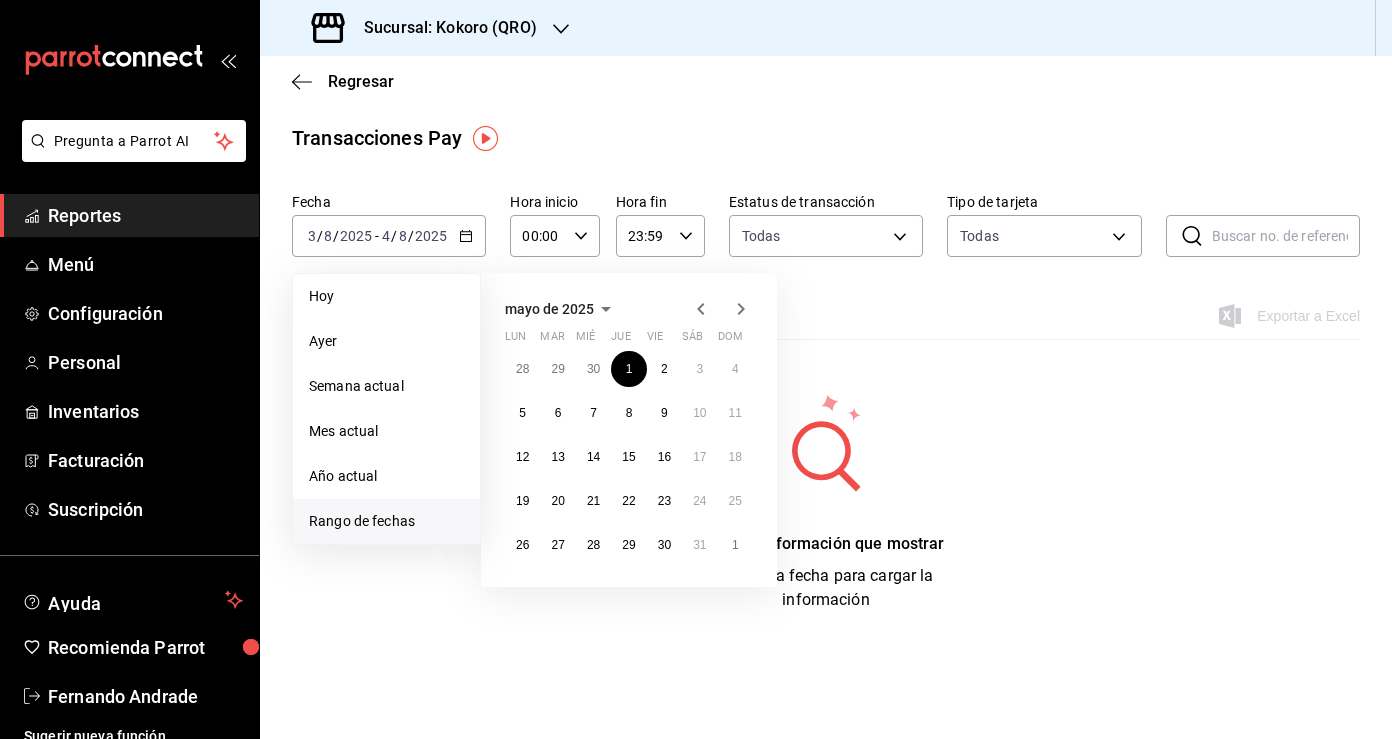 click 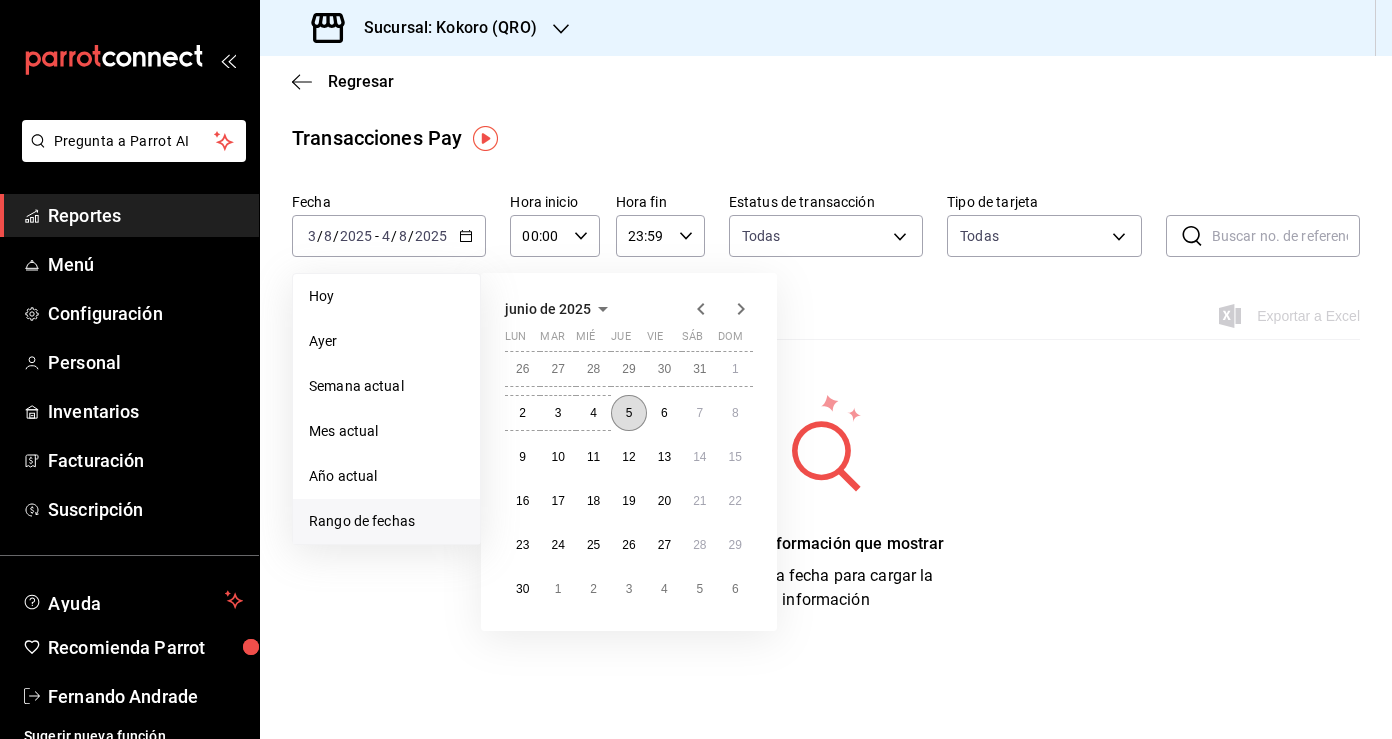 click on "5" at bounding box center (628, 413) 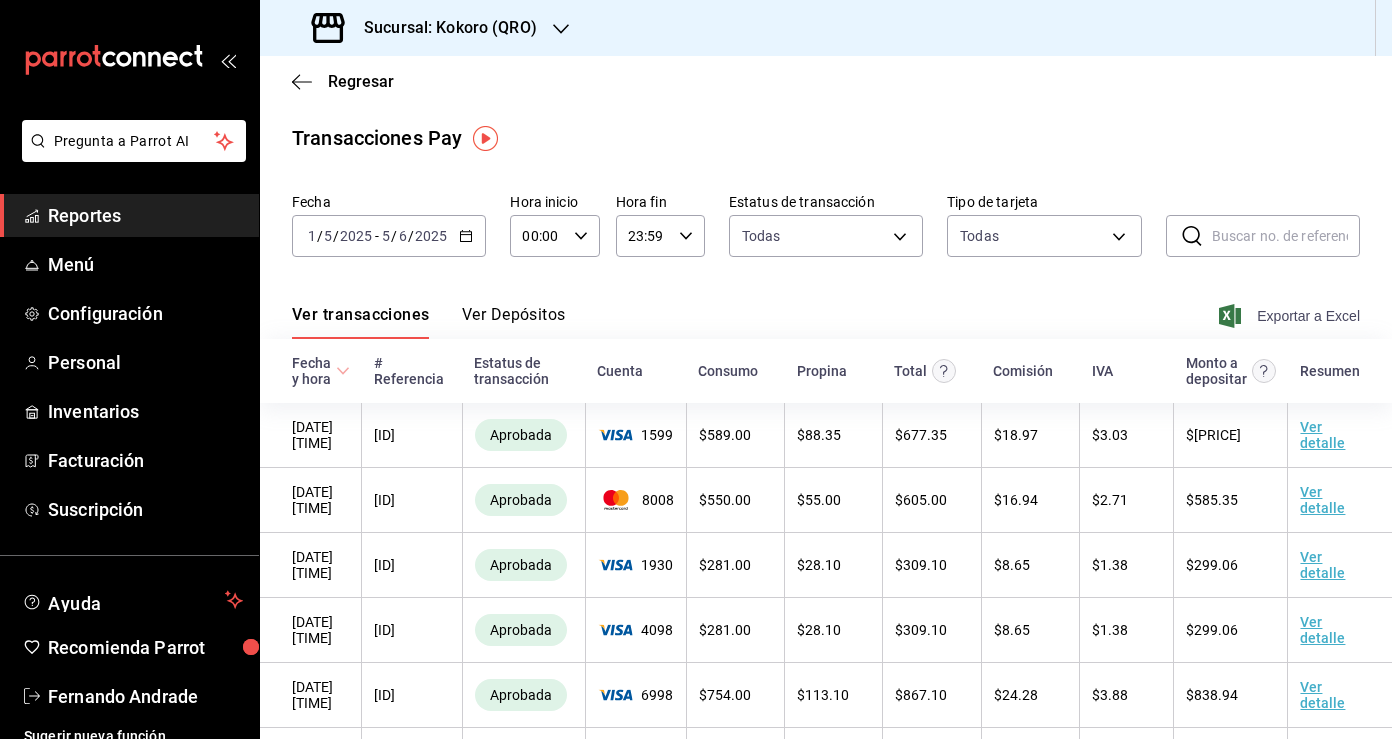 click on "Exportar a Excel" at bounding box center [1291, 316] 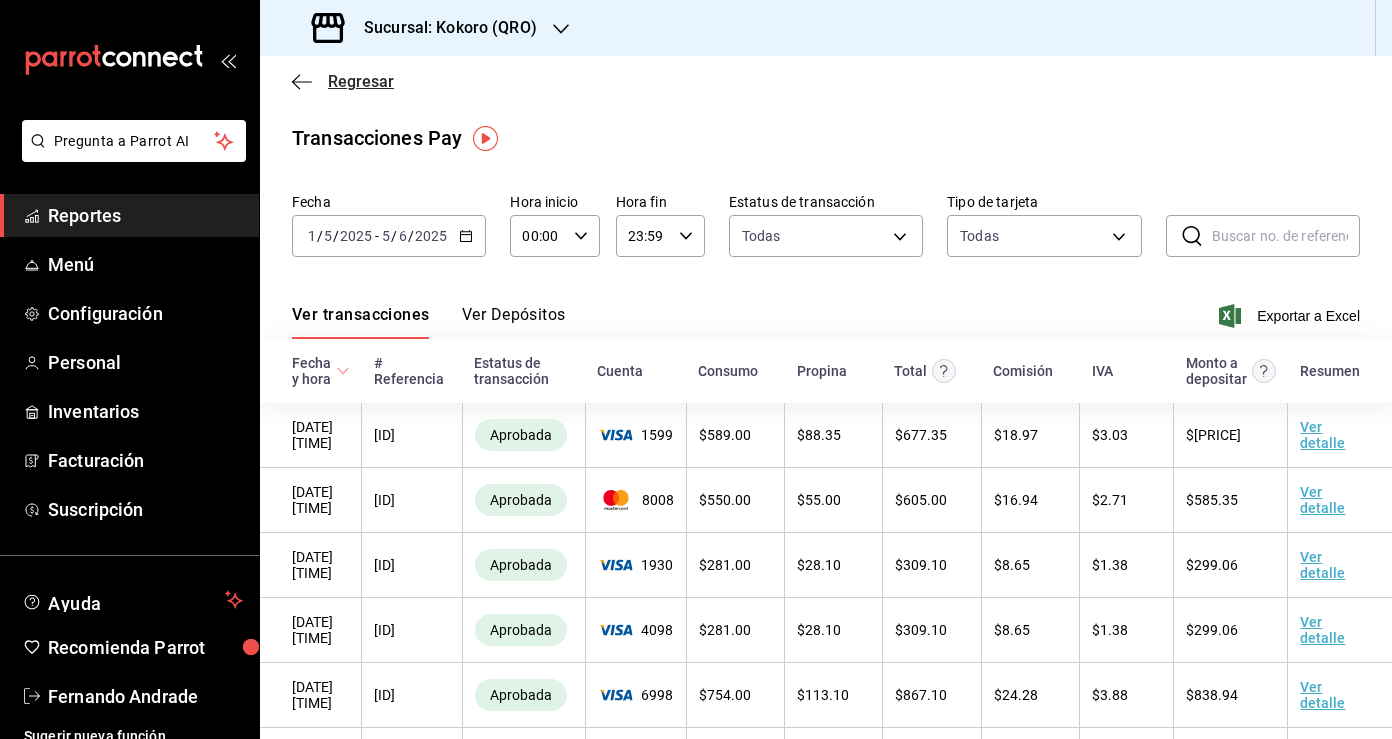 click 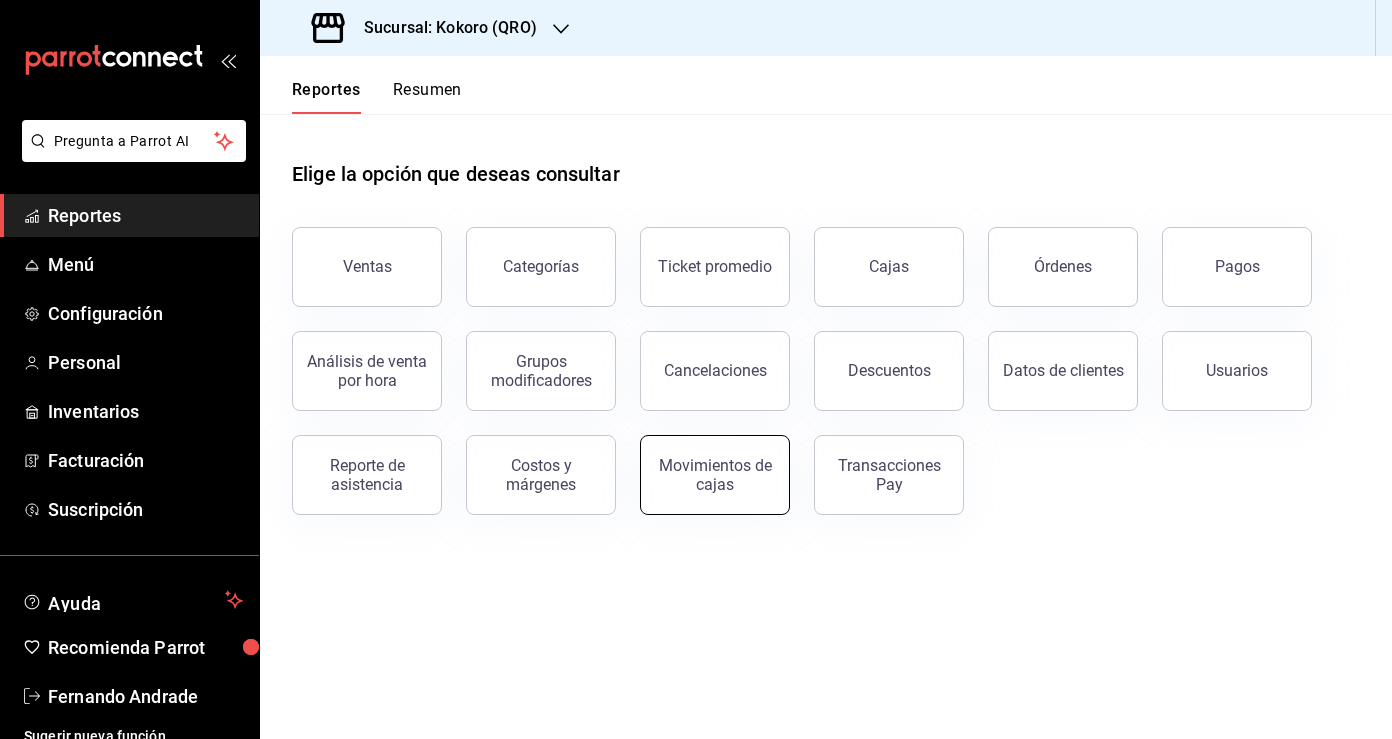 click on "Movimientos de cajas" at bounding box center [715, 475] 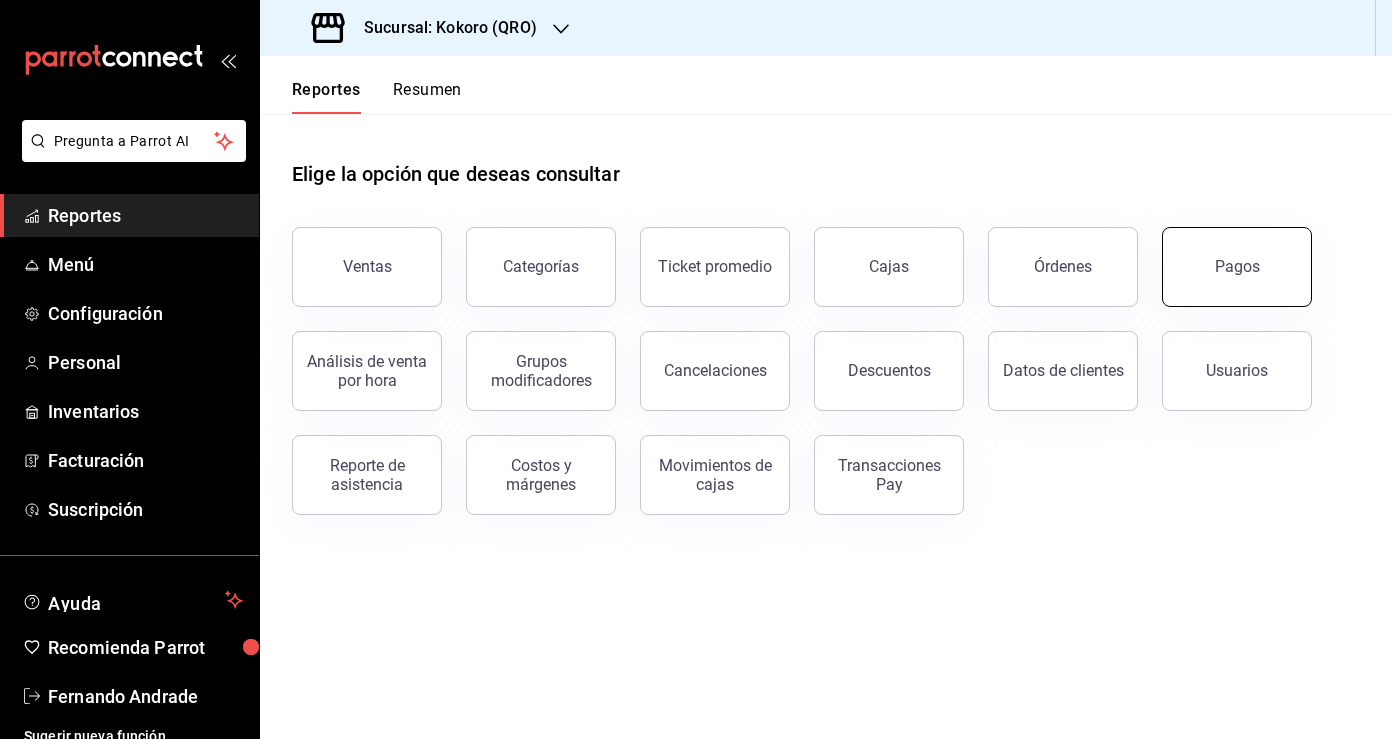 click on "Pagos" at bounding box center (1237, 267) 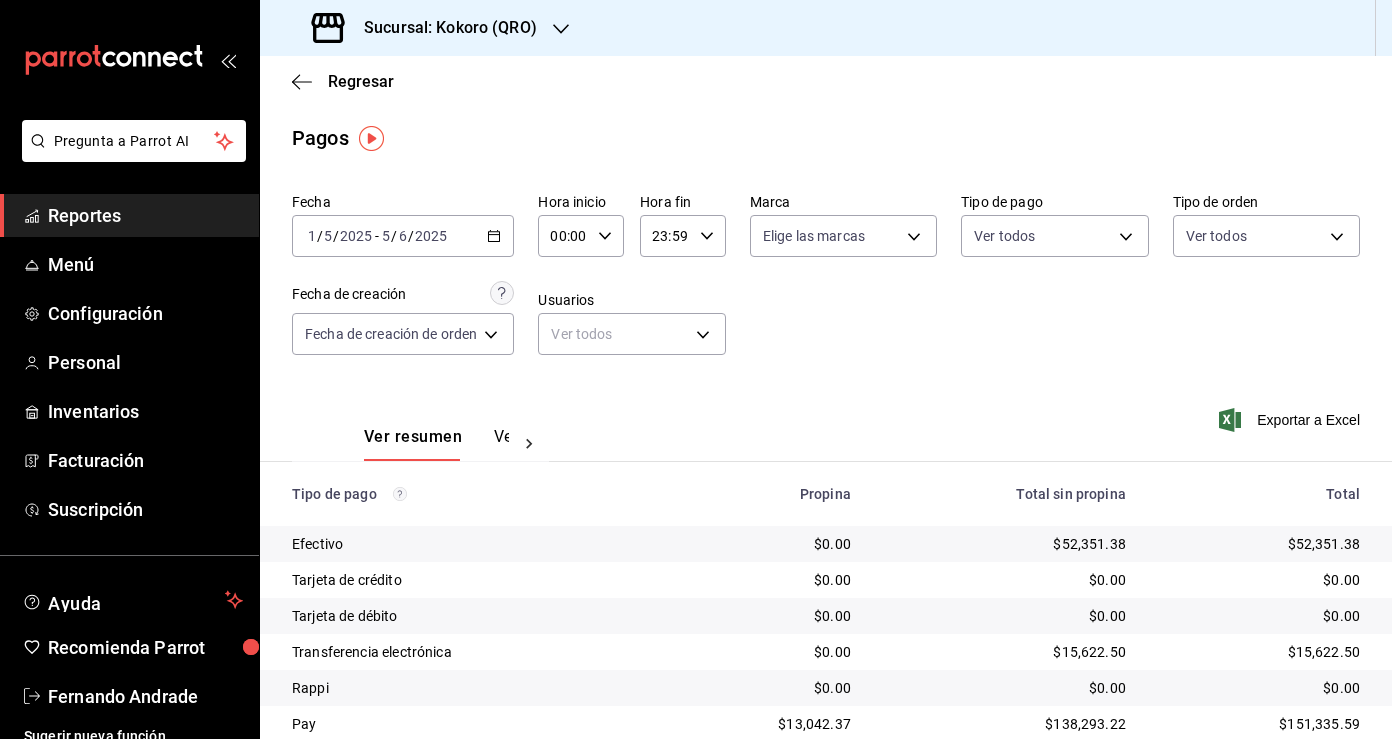 click on "[DATE] [DATE] [DATE] [DATE] - [DATE] [DATE] [DATE] [DATE]" at bounding box center (403, 236) 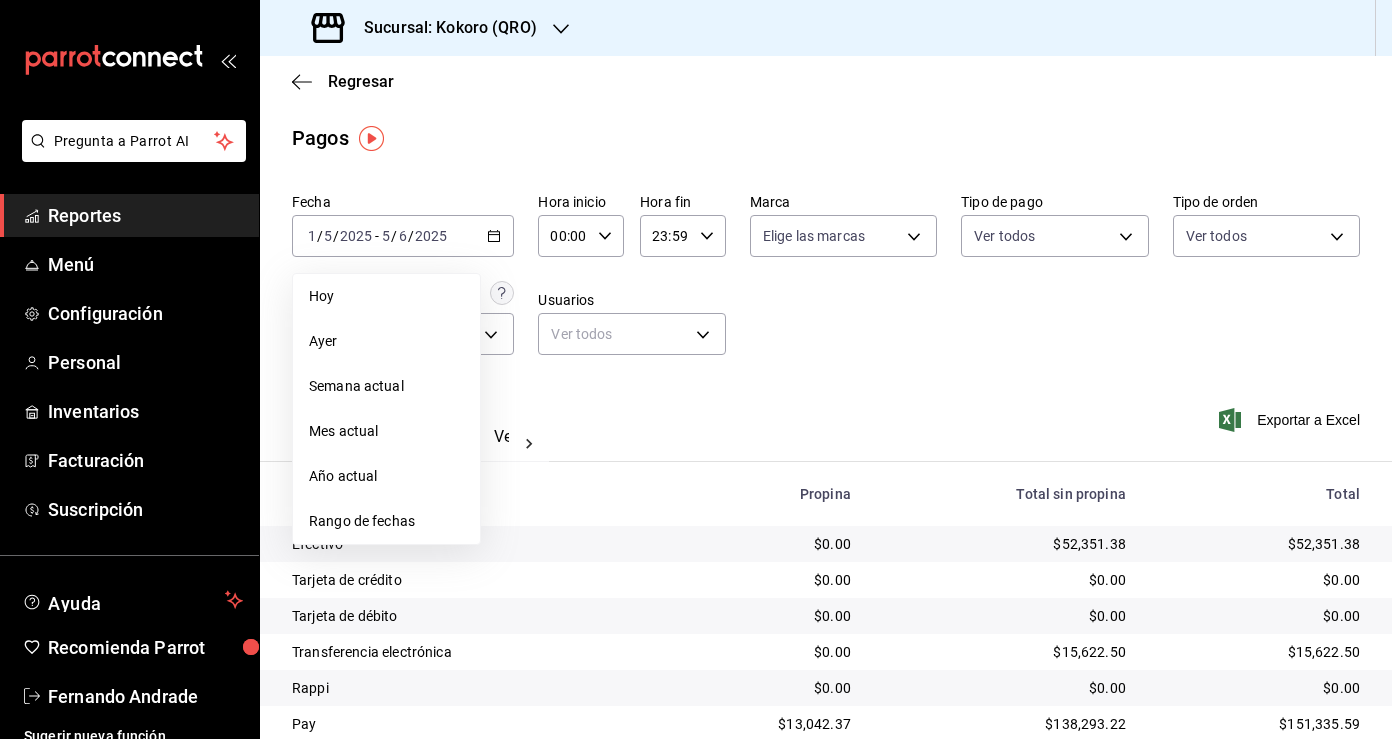 click on "Ver resumen Ver pagos Exportar a Excel" at bounding box center [826, 432] 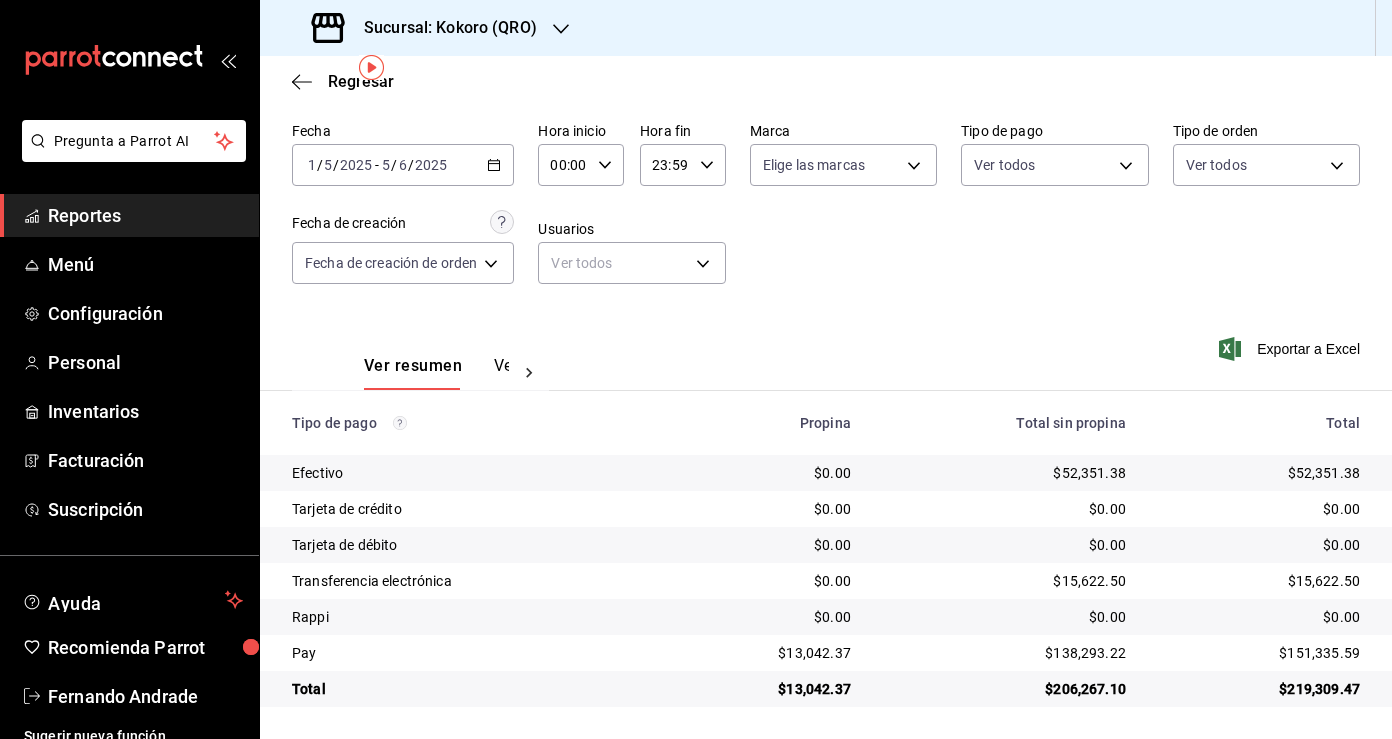 scroll, scrollTop: 71, scrollLeft: 0, axis: vertical 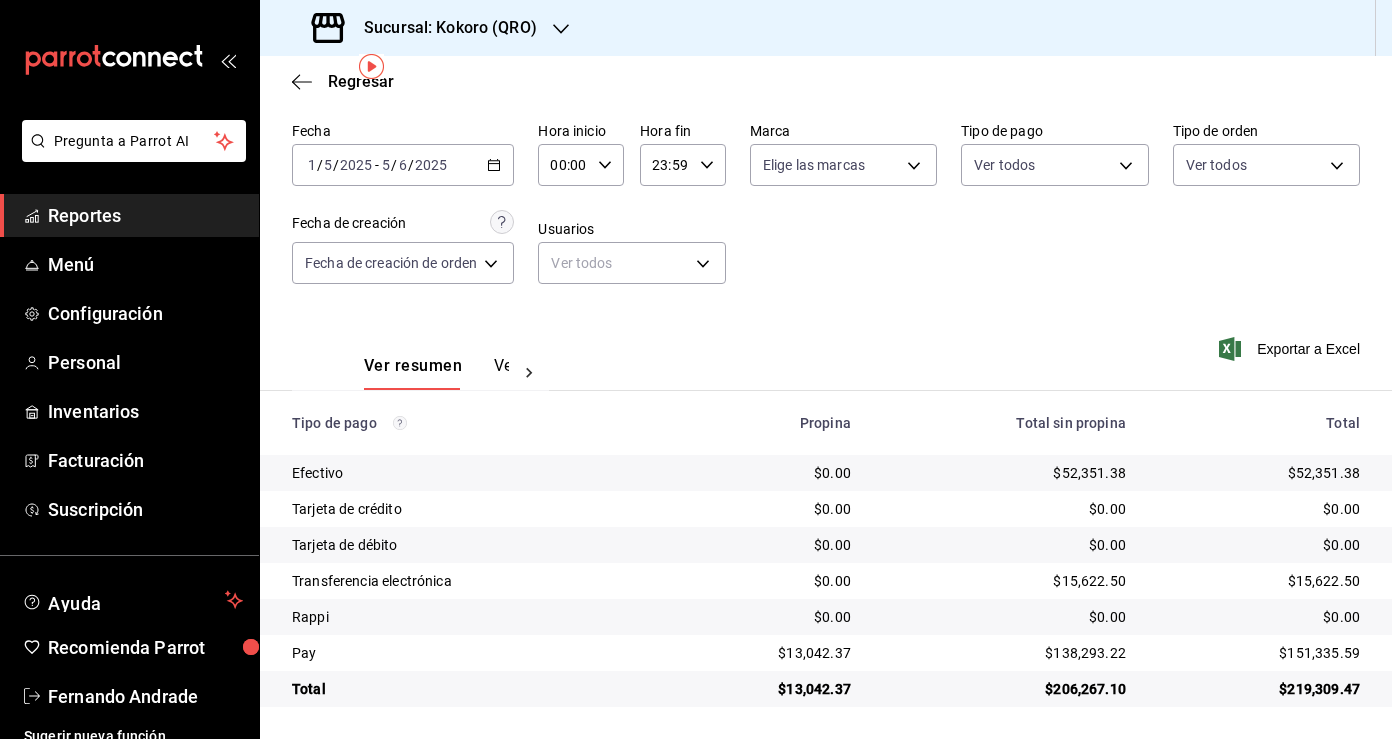 click on "Ver pagos" at bounding box center [531, 373] 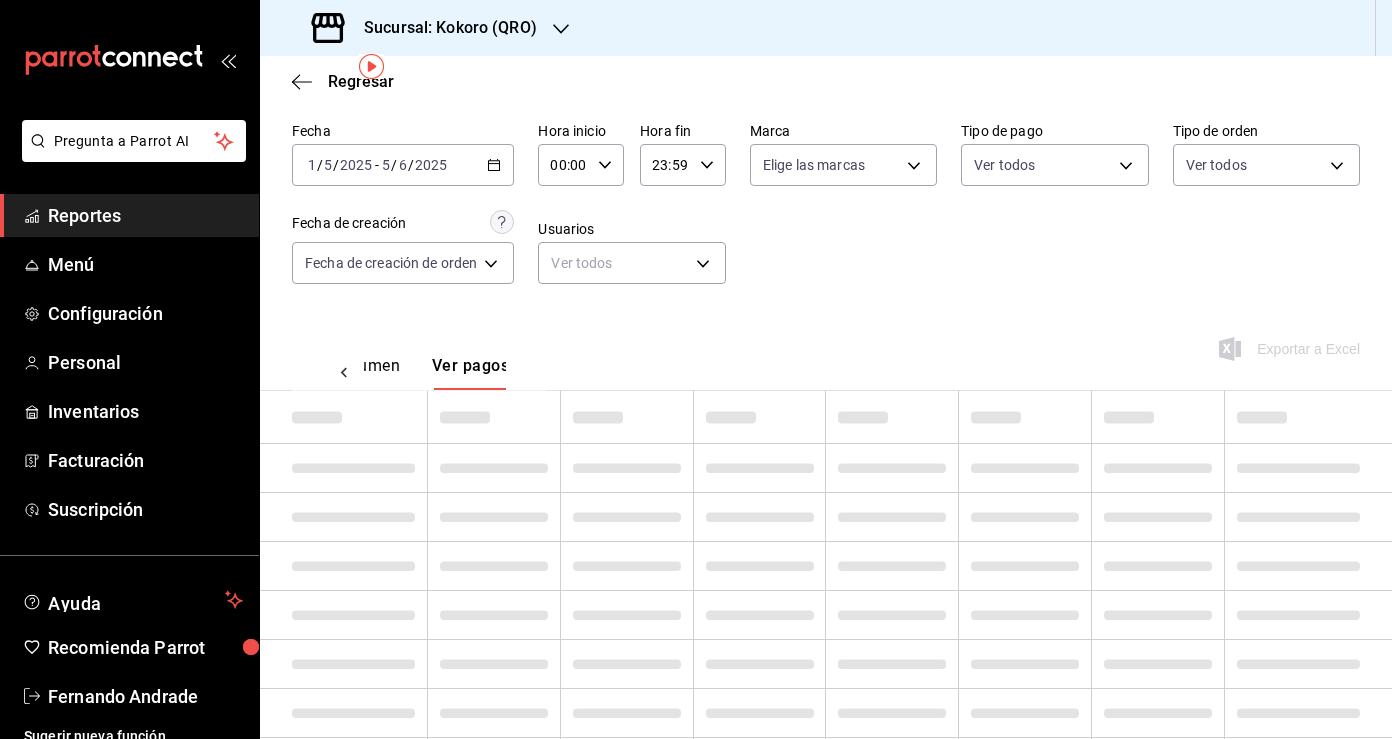 scroll, scrollTop: 0, scrollLeft: 59, axis: horizontal 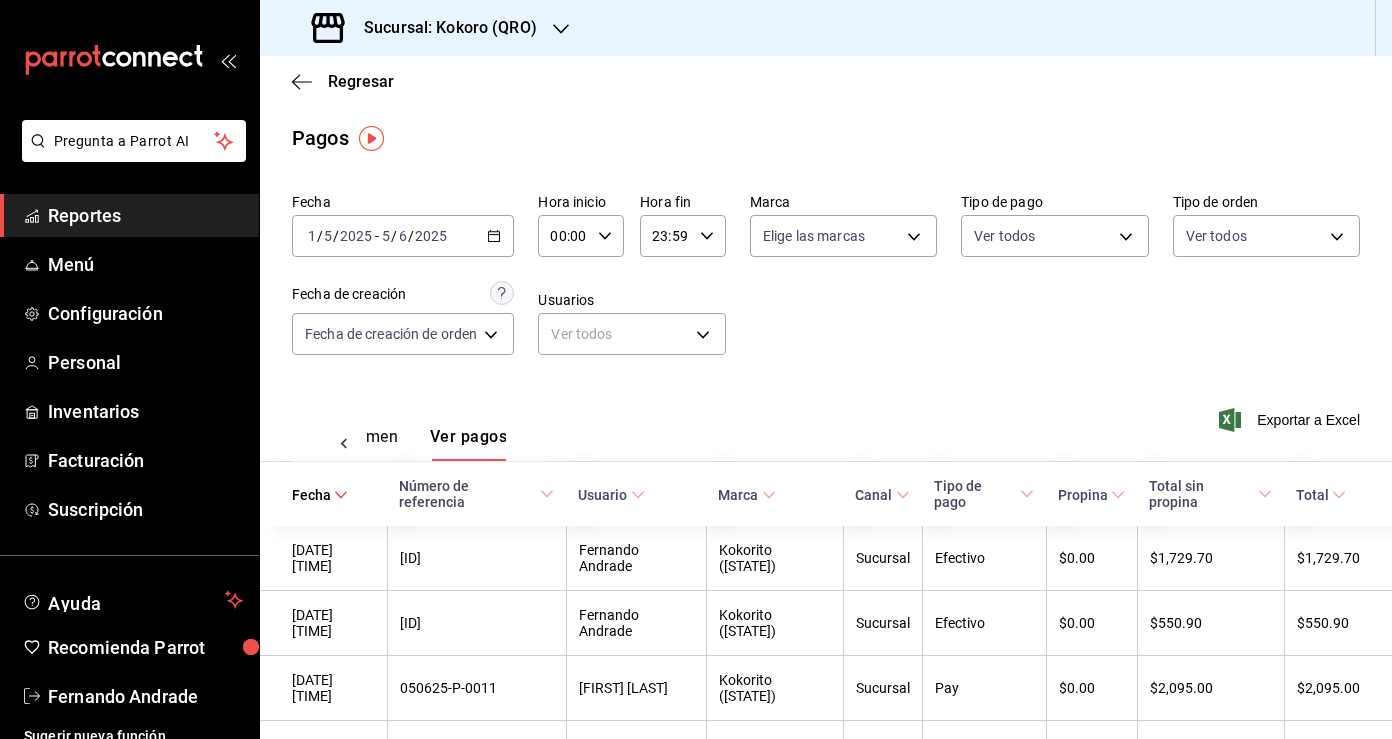 click 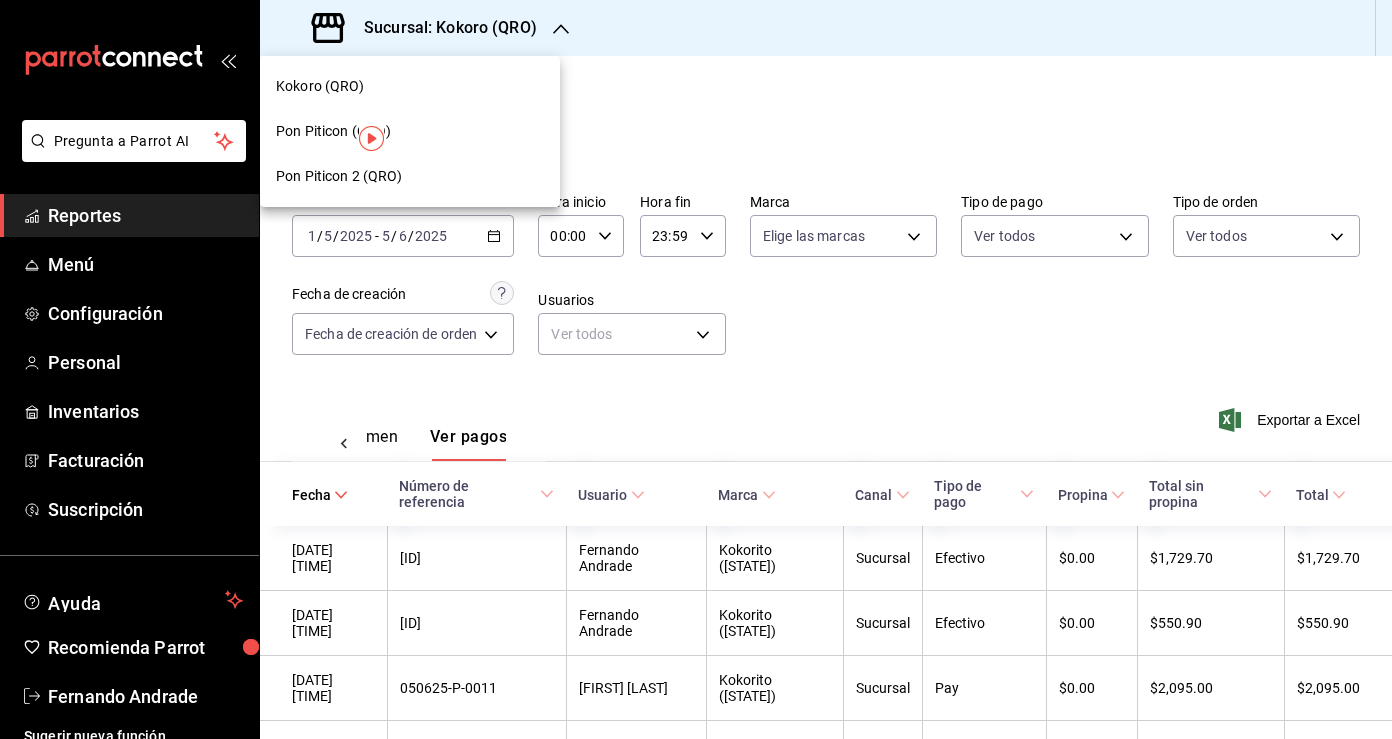 click on "Pon Piticon 2 (QRO)" at bounding box center (410, 176) 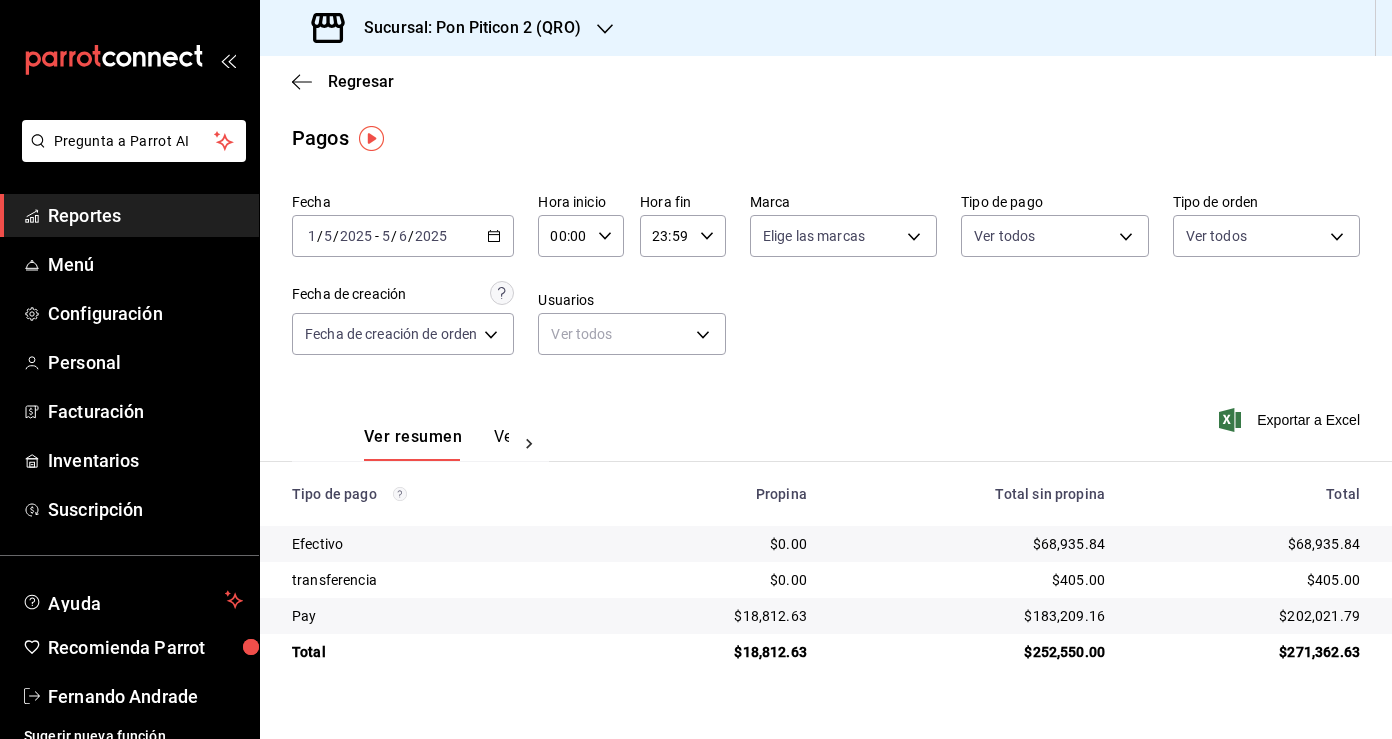 click on "[DATE] [DATE] [DATE] [DATE] - [DATE] [DATE] [DATE] [DATE]" at bounding box center [403, 236] 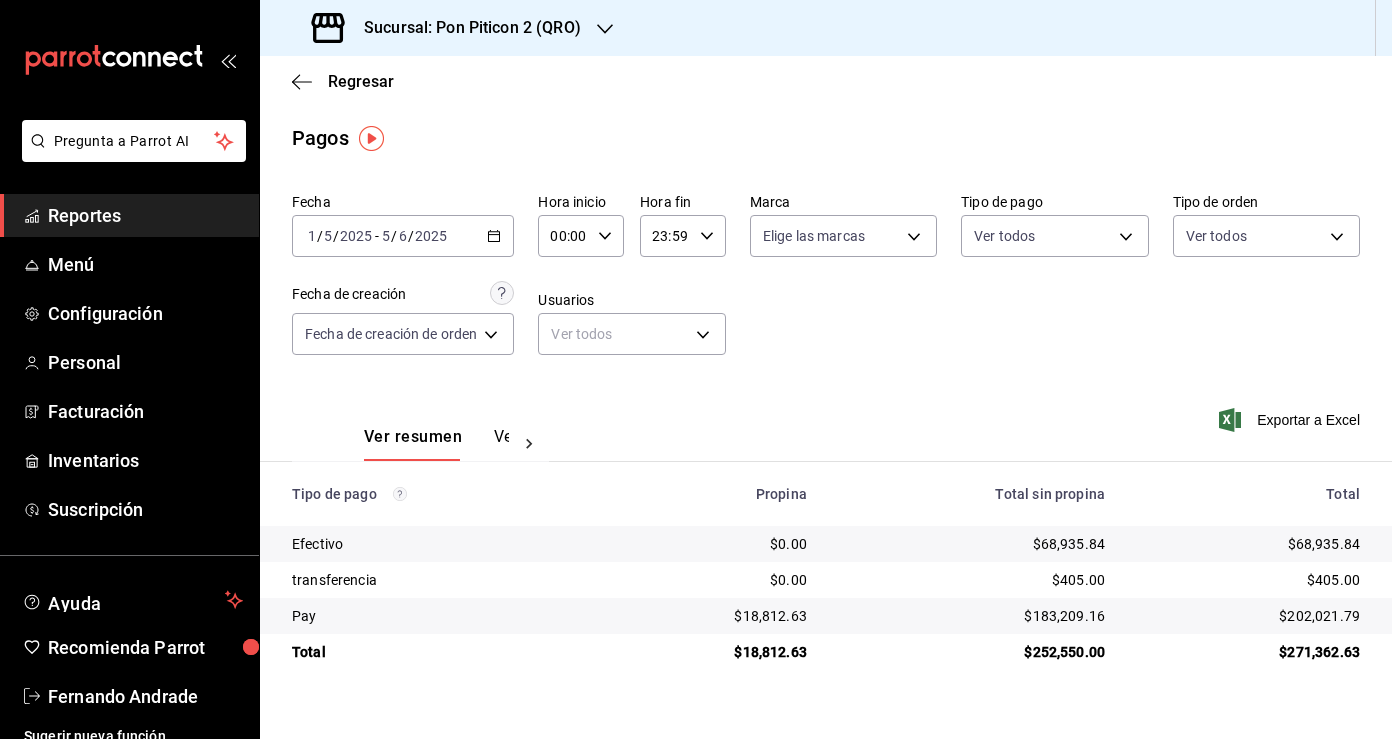 click on "Fecha [DATE] [DATE] - [DATE] [DATE] Hora inicio [TIME] Hora inicio Hora fin [TIME] Hora fin Marca Elige las marcas Tipo de pago Ver todos Tipo de orden Ver todos Fecha de creación   Fecha de creación de orden ORDER Usuarios Ver todos null" at bounding box center (826, 282) 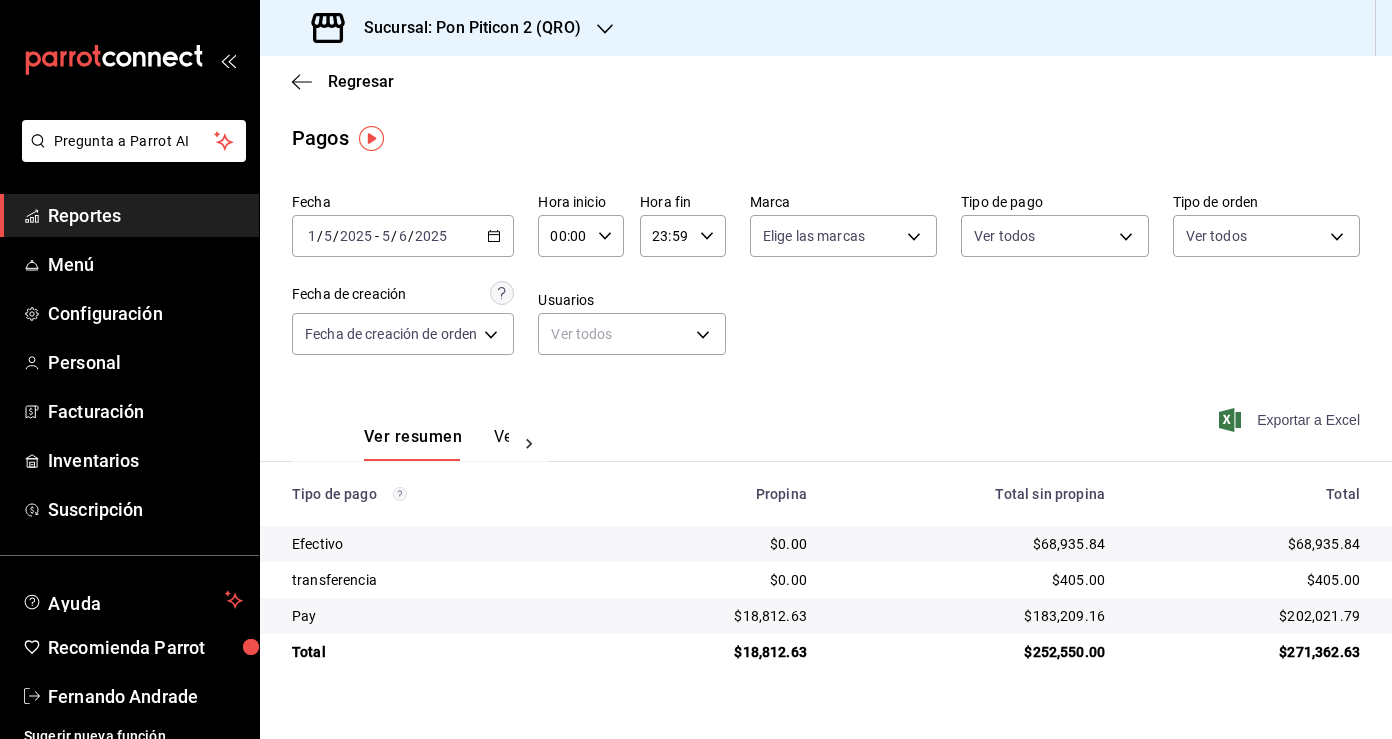 click on "Exportar a Excel" at bounding box center (1291, 420) 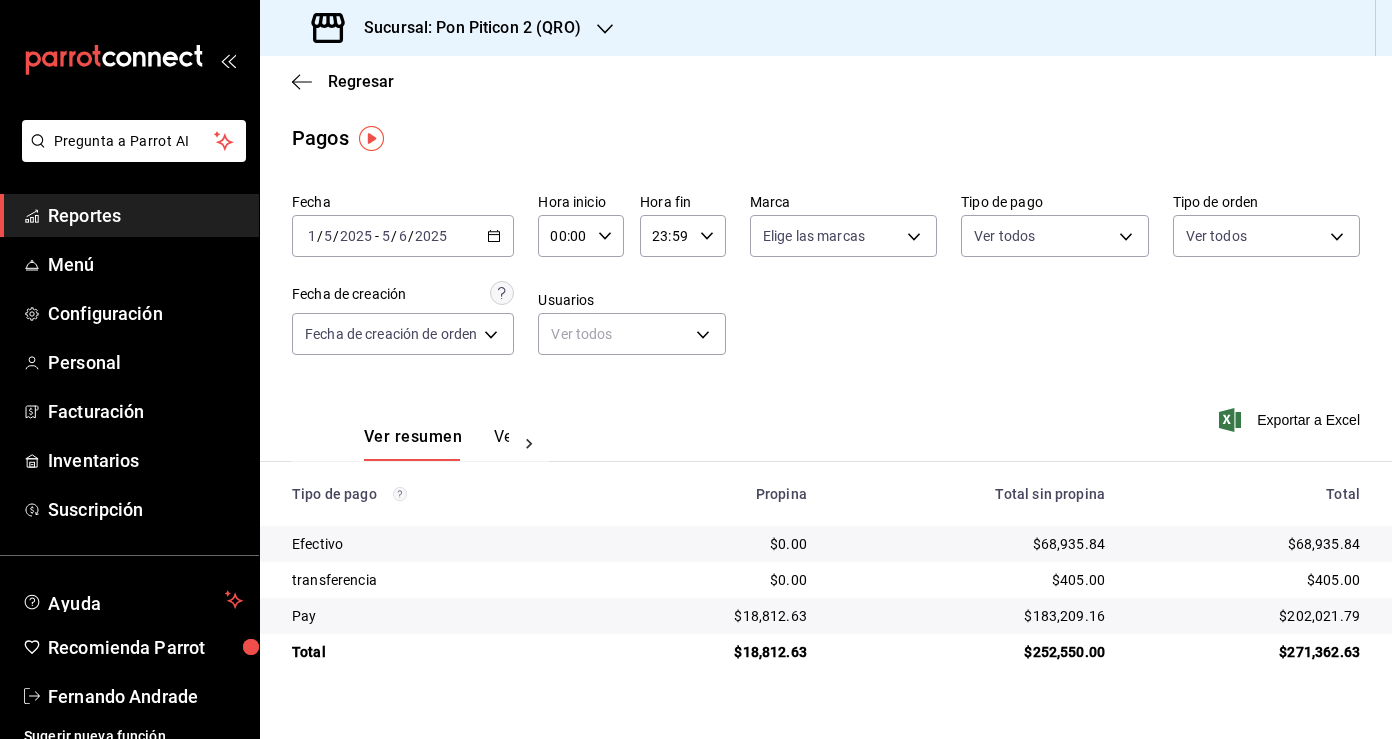 click on "[DATE] [DATE] [DATE] [DATE] - [DATE] [DATE] [DATE] [DATE]" at bounding box center (403, 236) 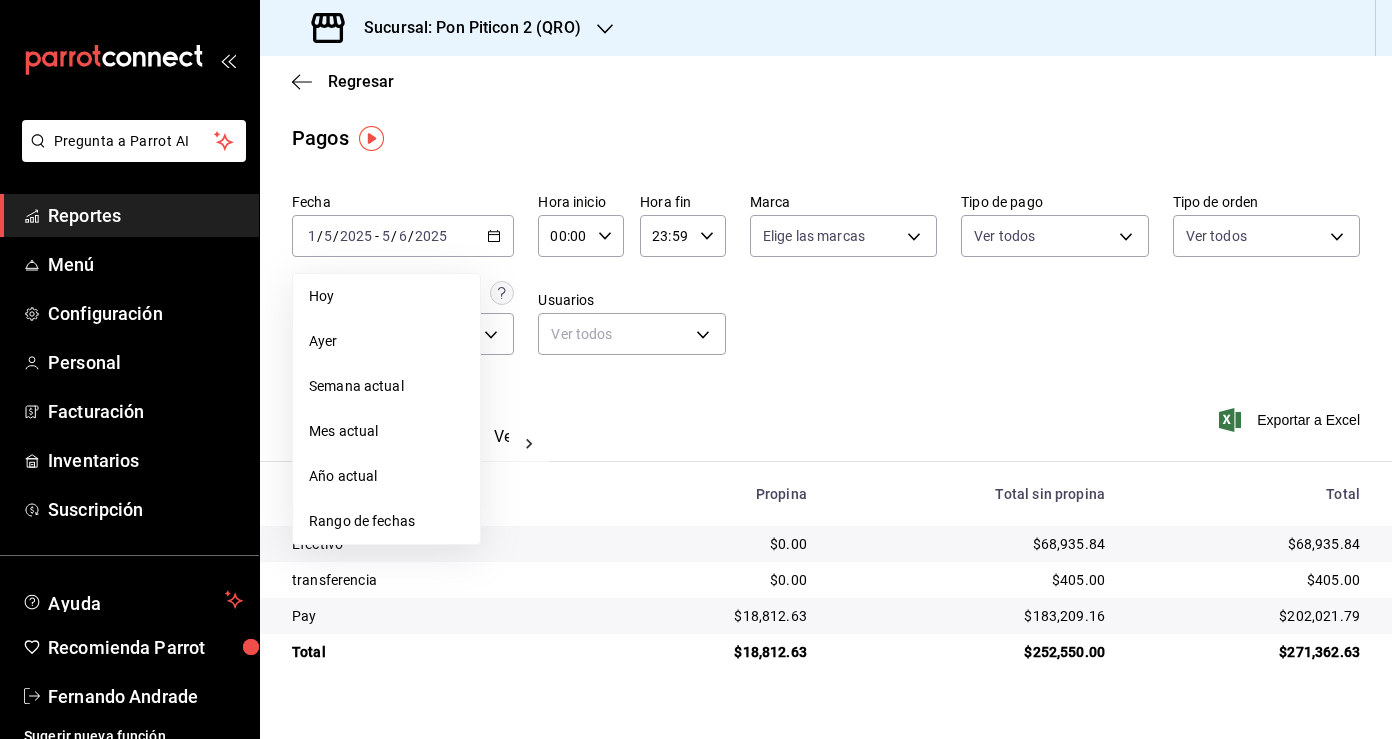 click on "Fecha [DATE] [DATE] - [DATE] [DATE] Hoy Ayer Semana actual Mes actual Año actual Rango de fechas Hora inicio [TIME] Hora inicio Hora fin [TIME] Hora fin Marca Elige las marcas Tipo de pago Ver todos Tipo de orden Ver todos Fecha de creación   Fecha de creación de orden ORDER Usuarios Ver todos null" at bounding box center (826, 282) 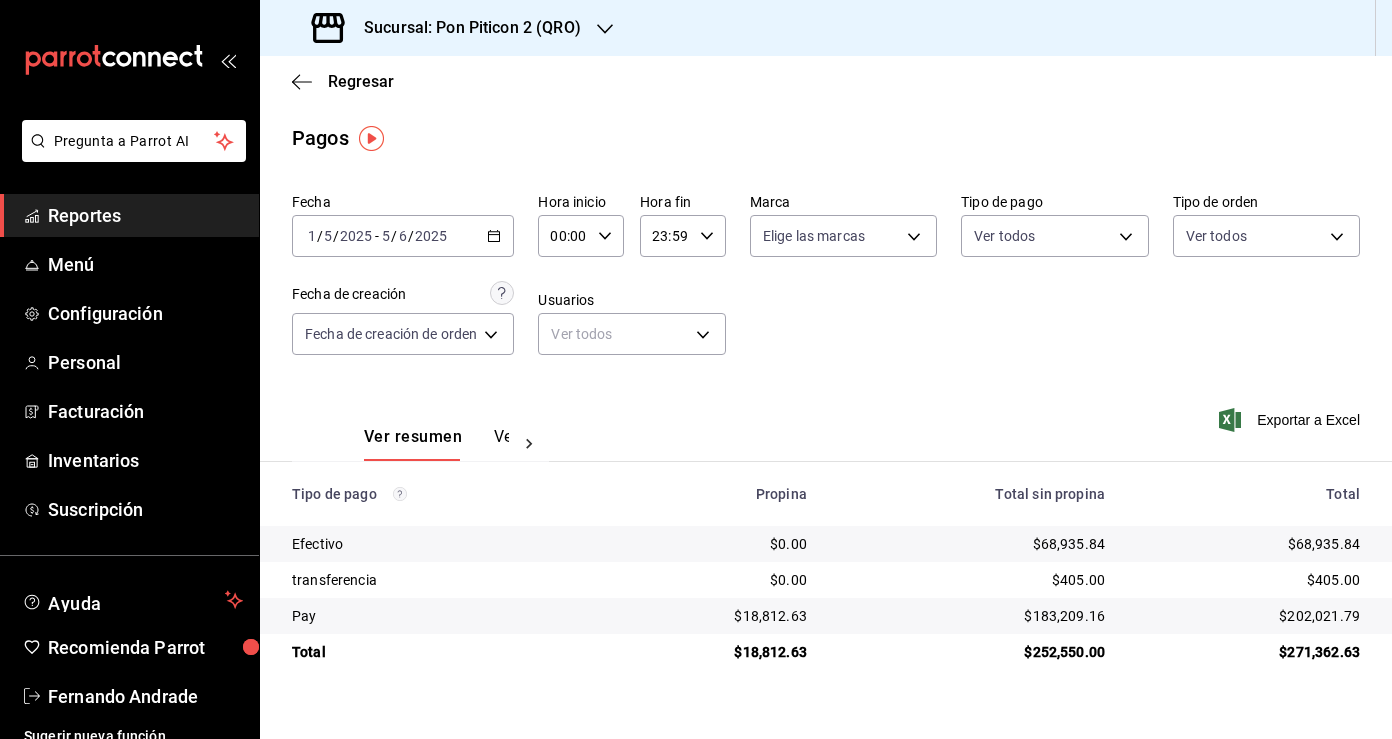 click on "Reportes" at bounding box center (145, 215) 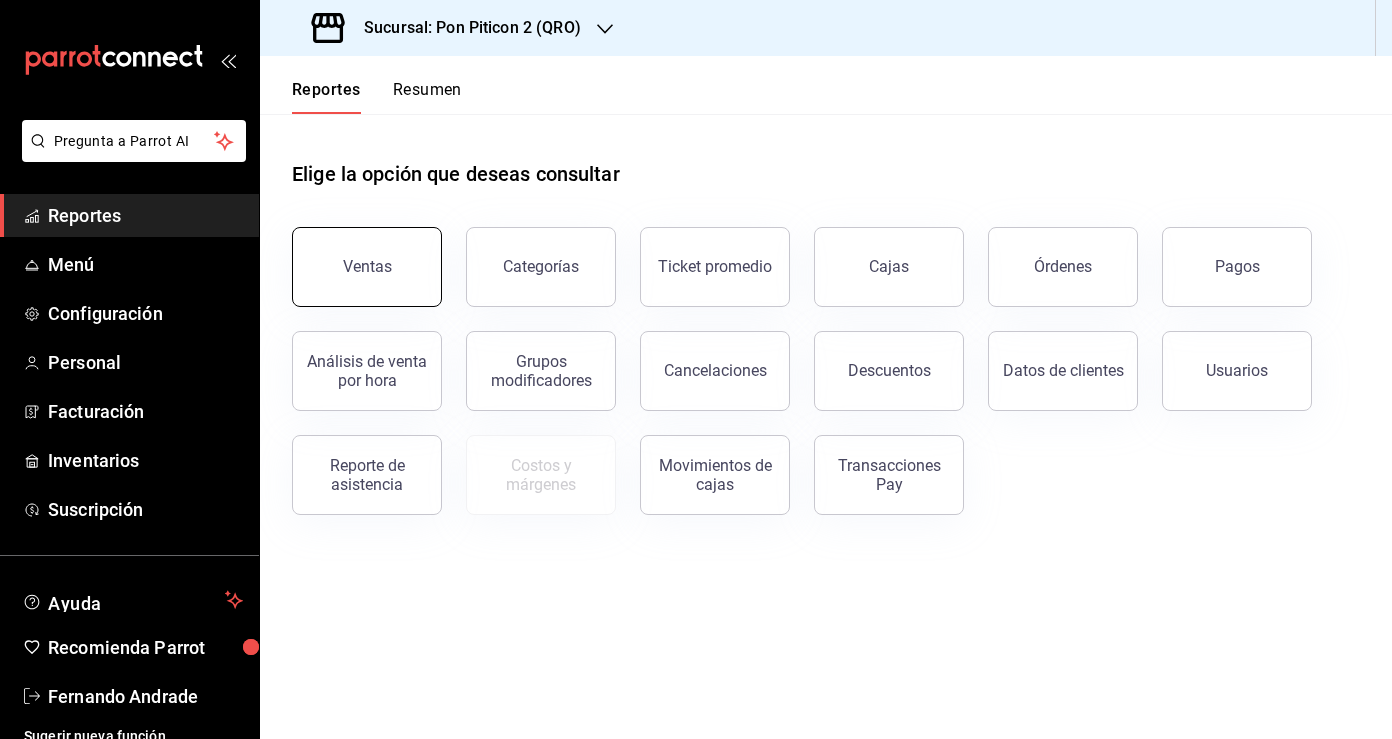 click on "Ventas" at bounding box center (367, 267) 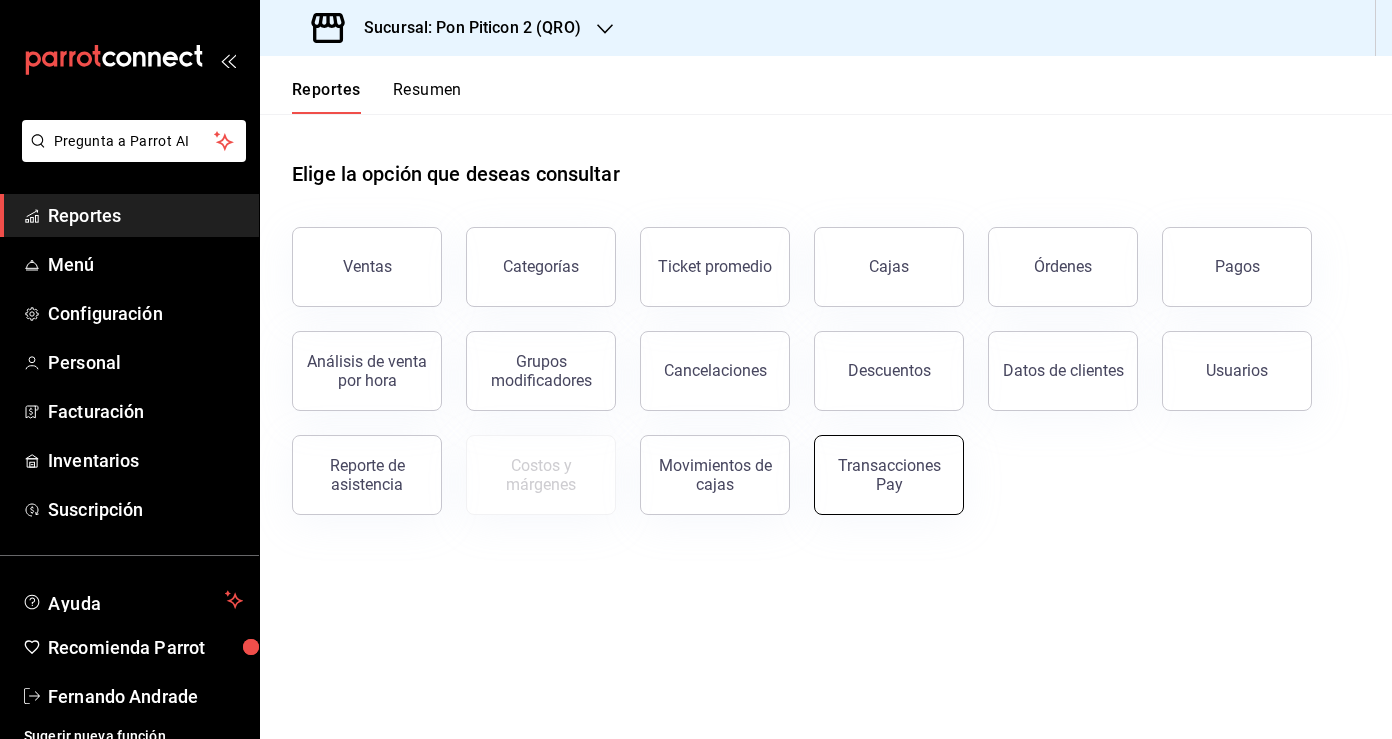click on "Transacciones Pay" at bounding box center (889, 475) 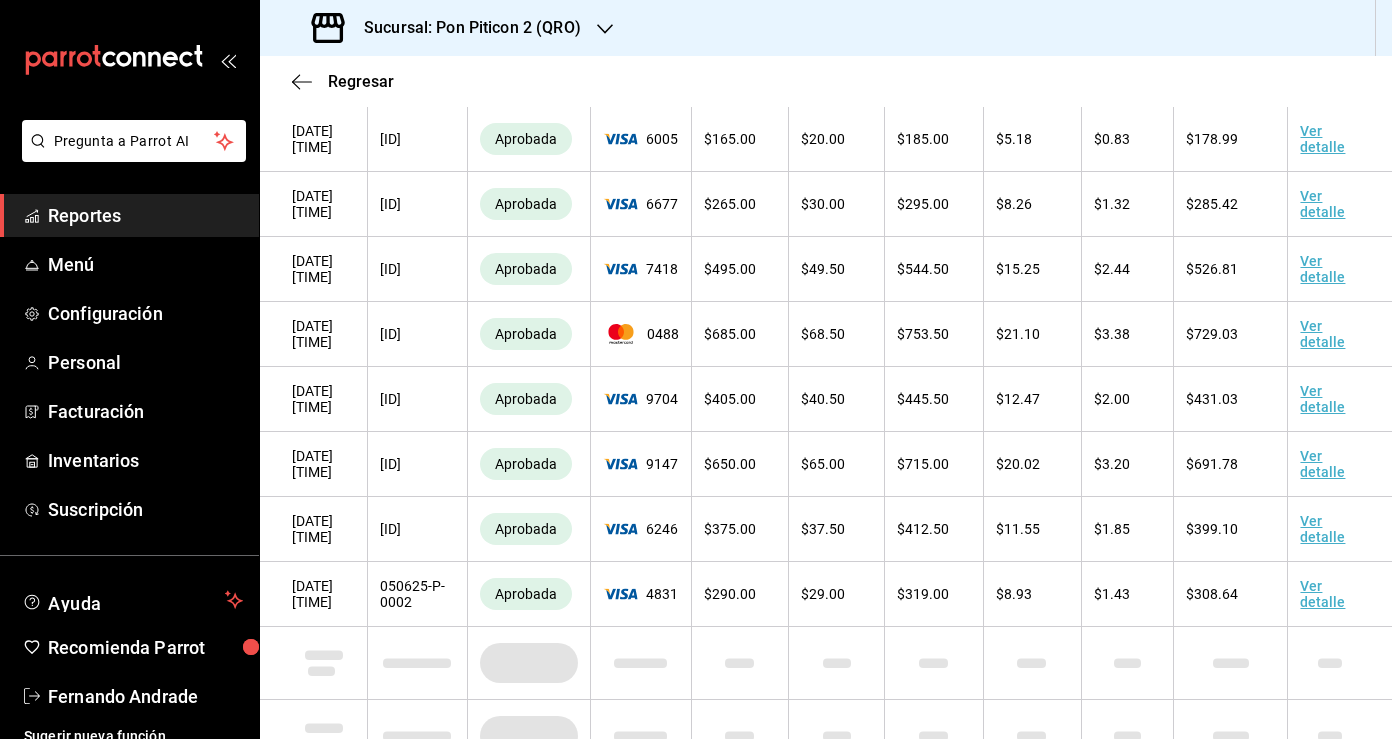 scroll, scrollTop: 0, scrollLeft: 0, axis: both 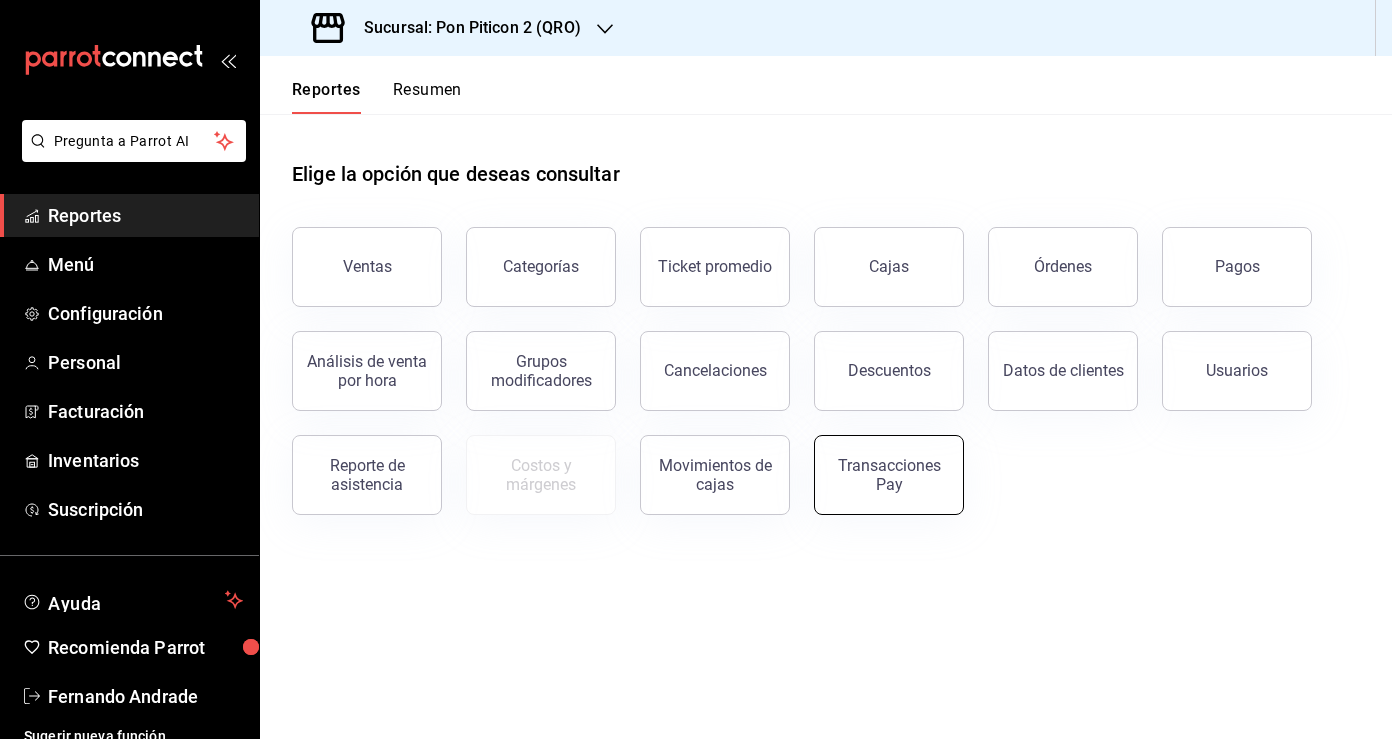 click on "Transacciones Pay" at bounding box center [889, 475] 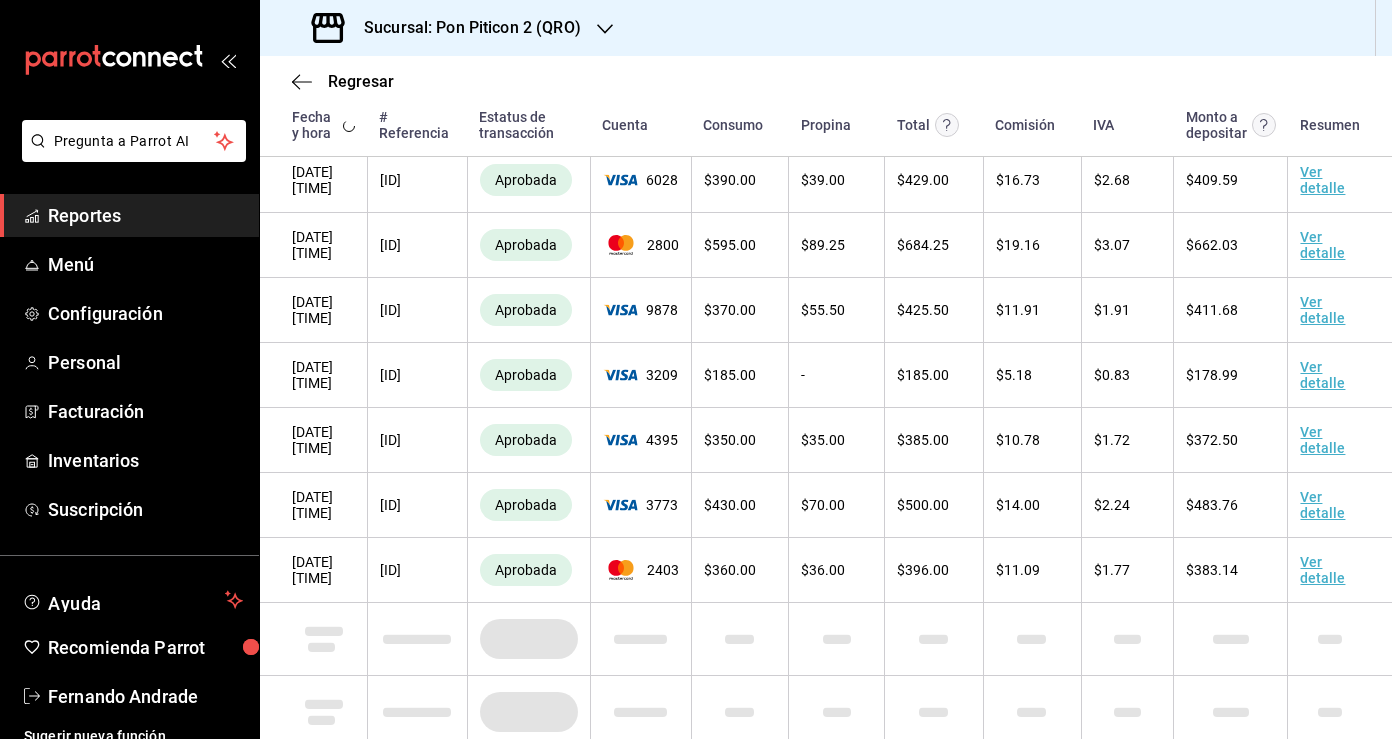 scroll, scrollTop: 1204, scrollLeft: 0, axis: vertical 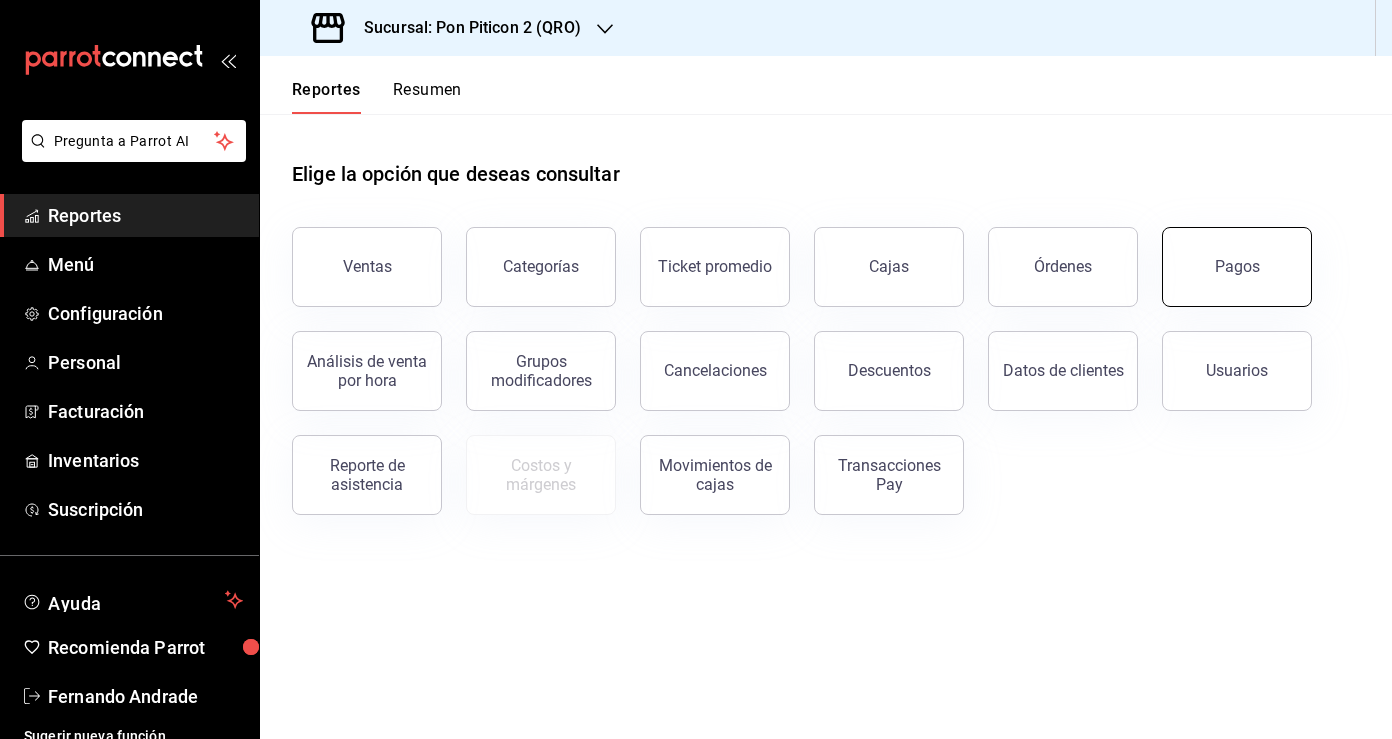 click on "Pagos" at bounding box center [1237, 267] 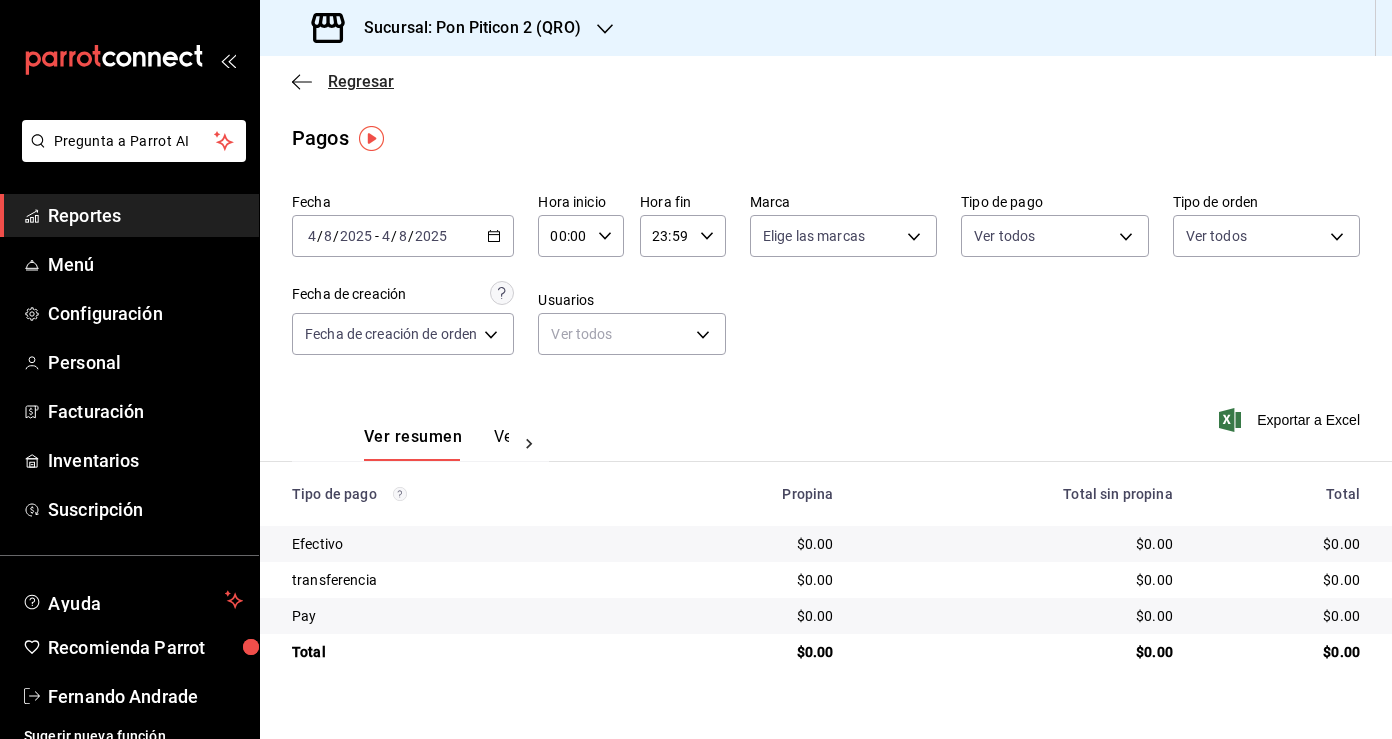 click 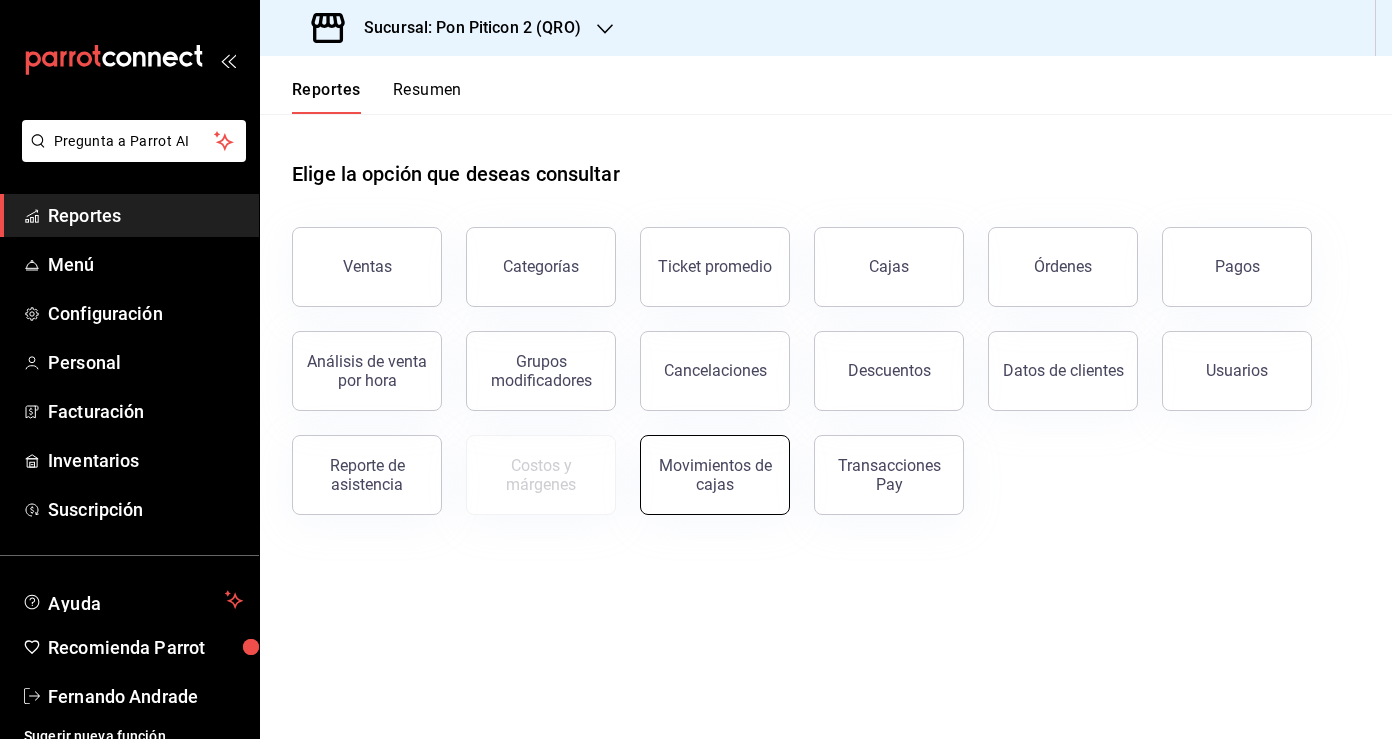 click on "Movimientos de cajas" at bounding box center (715, 475) 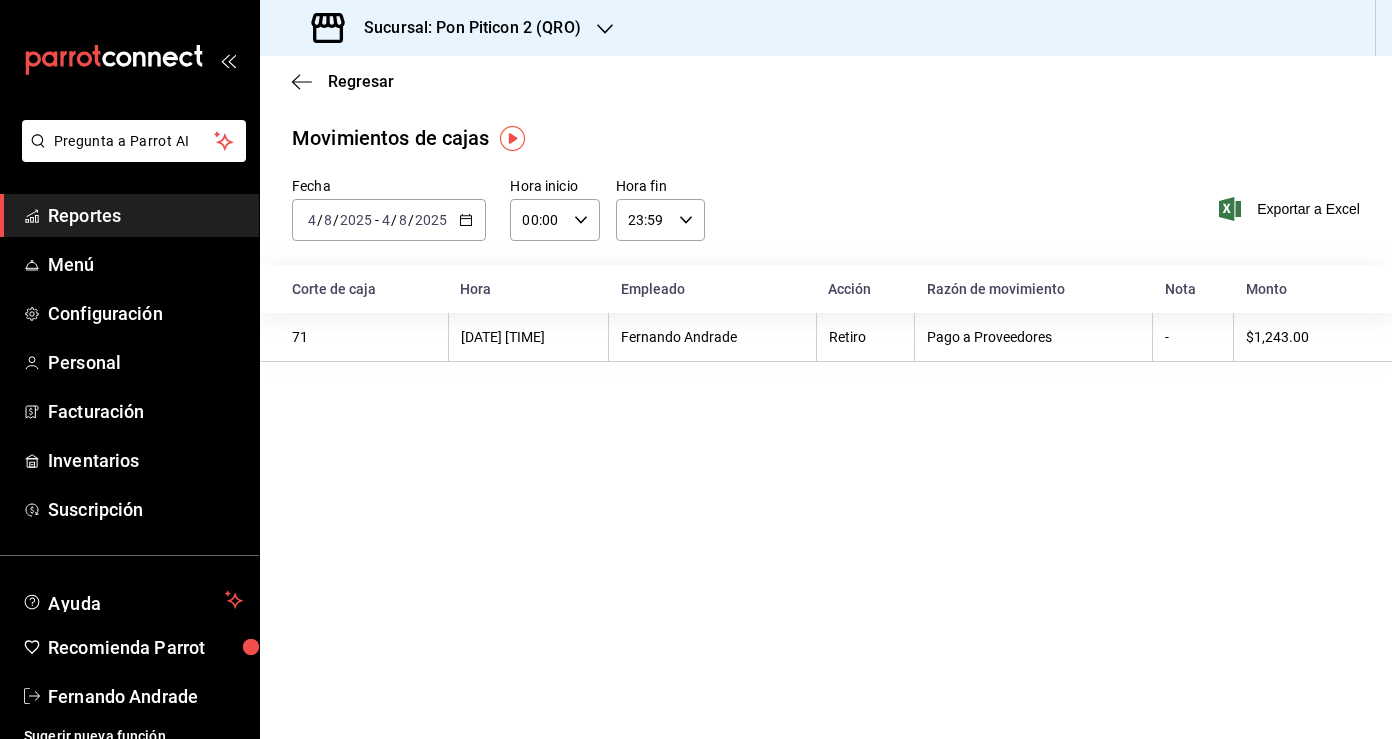 click 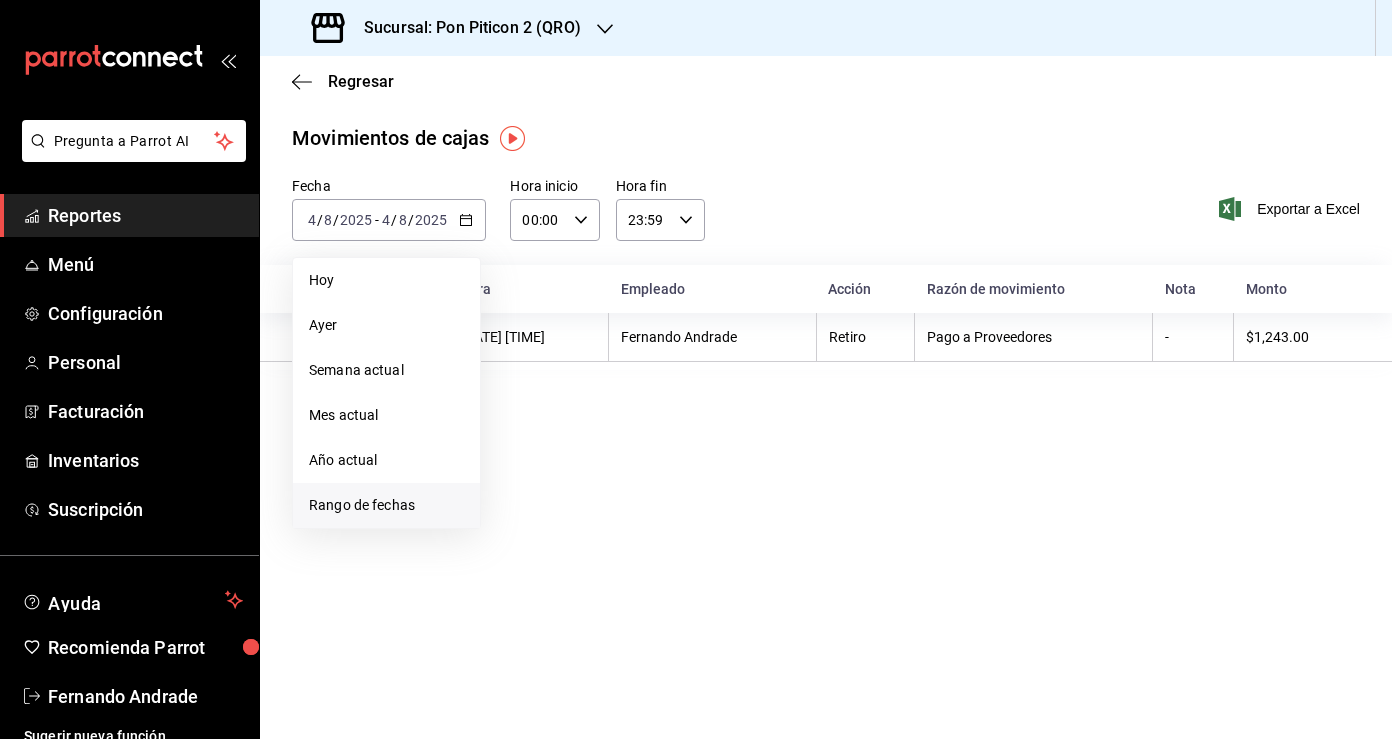 click on "Rango de fechas" at bounding box center [386, 505] 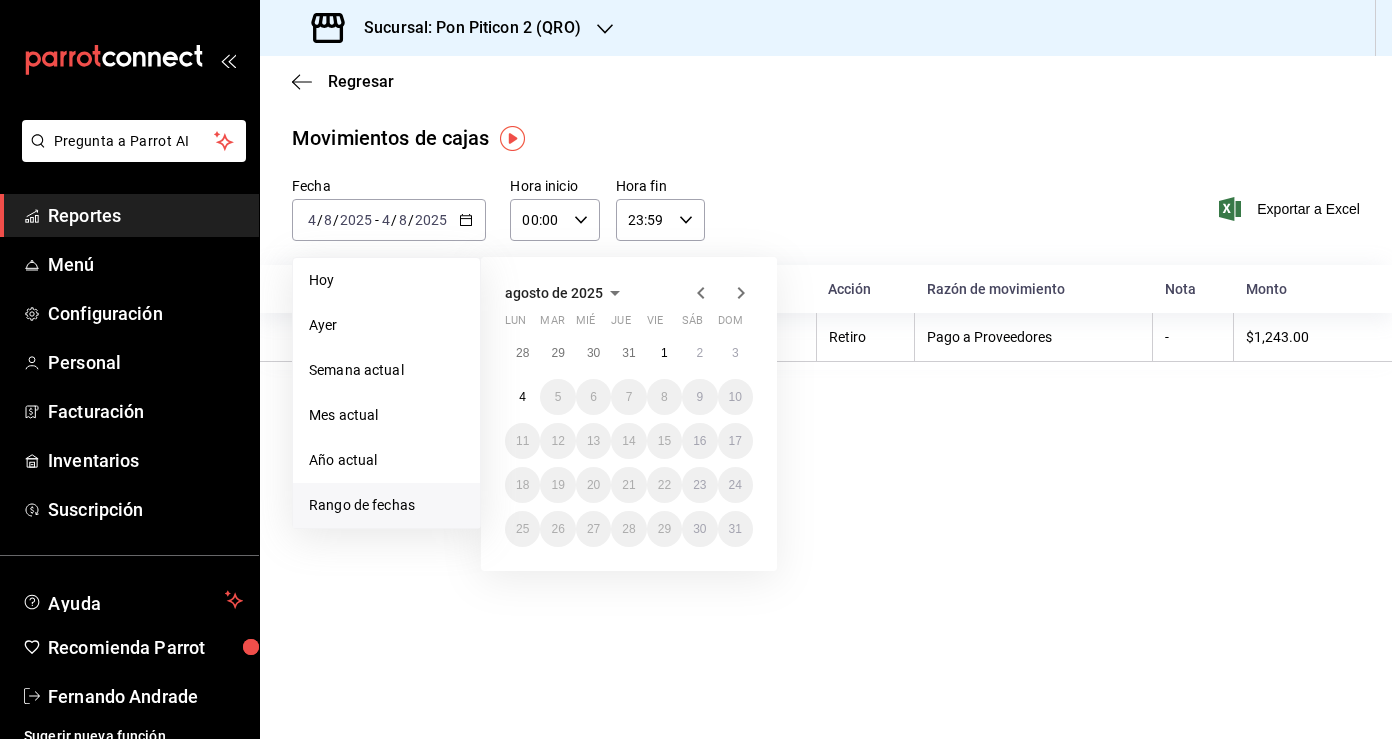 click 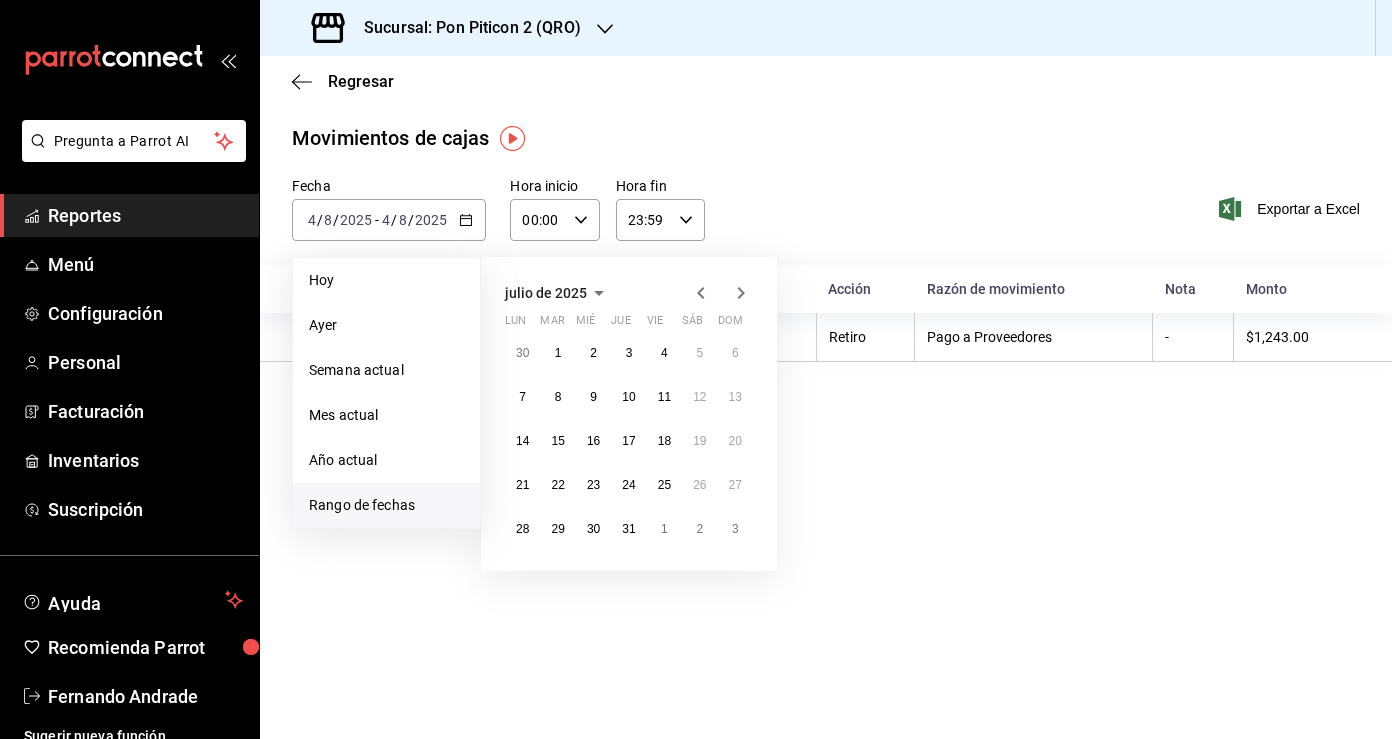 click 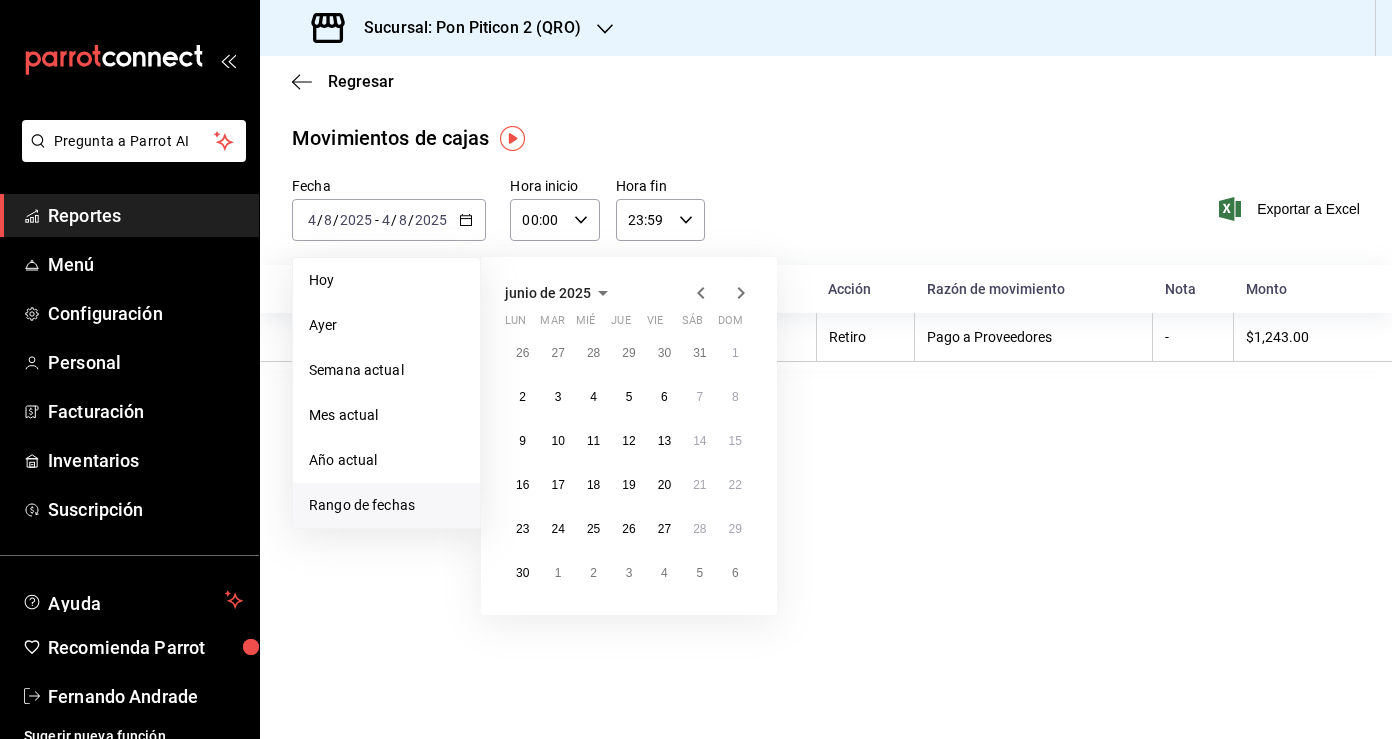 click 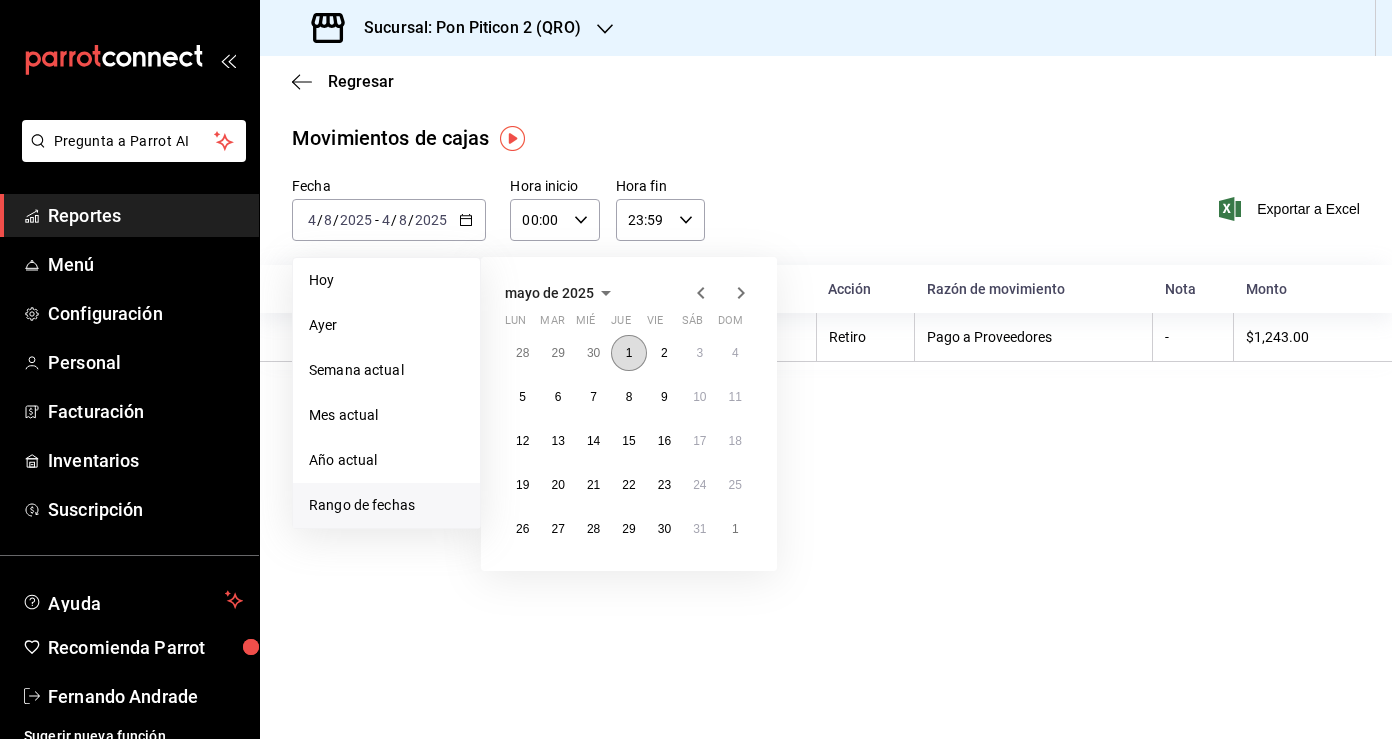 click on "1" at bounding box center [628, 353] 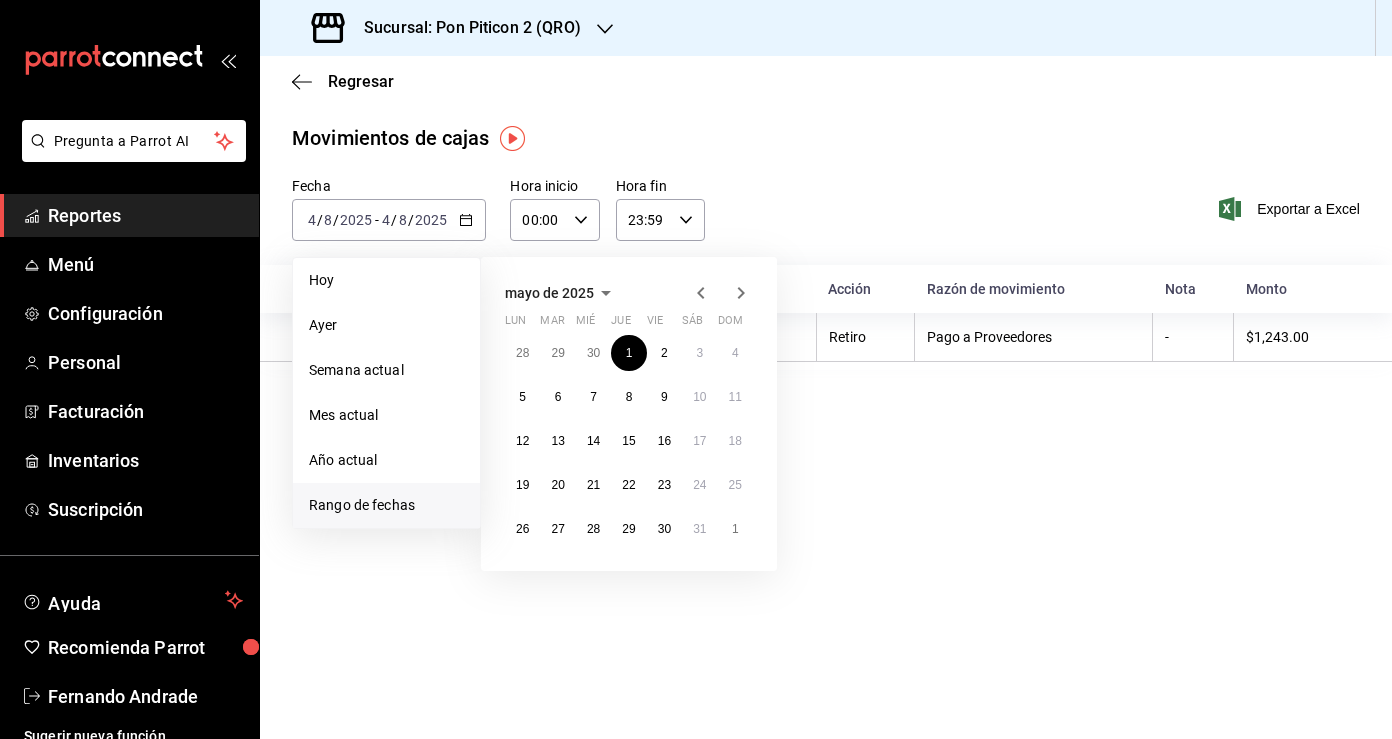 click 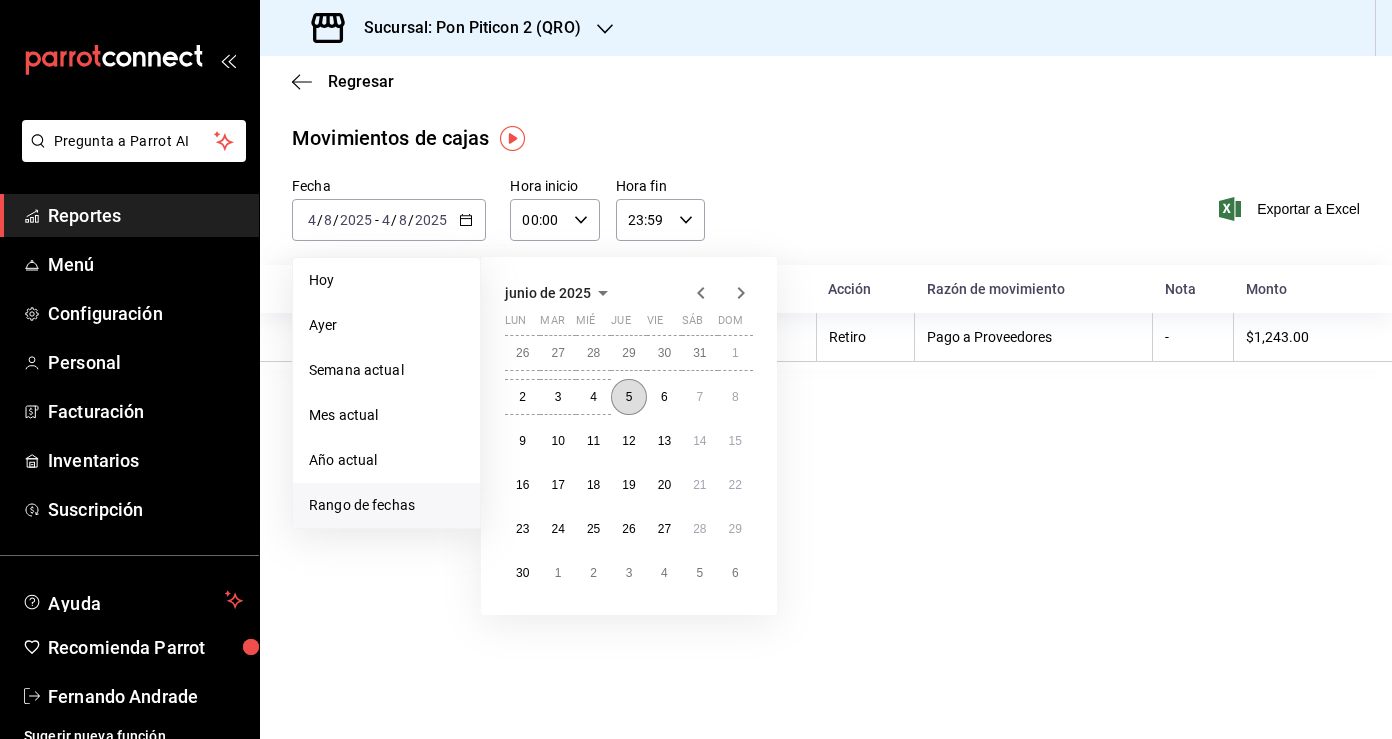 click on "5" at bounding box center (629, 397) 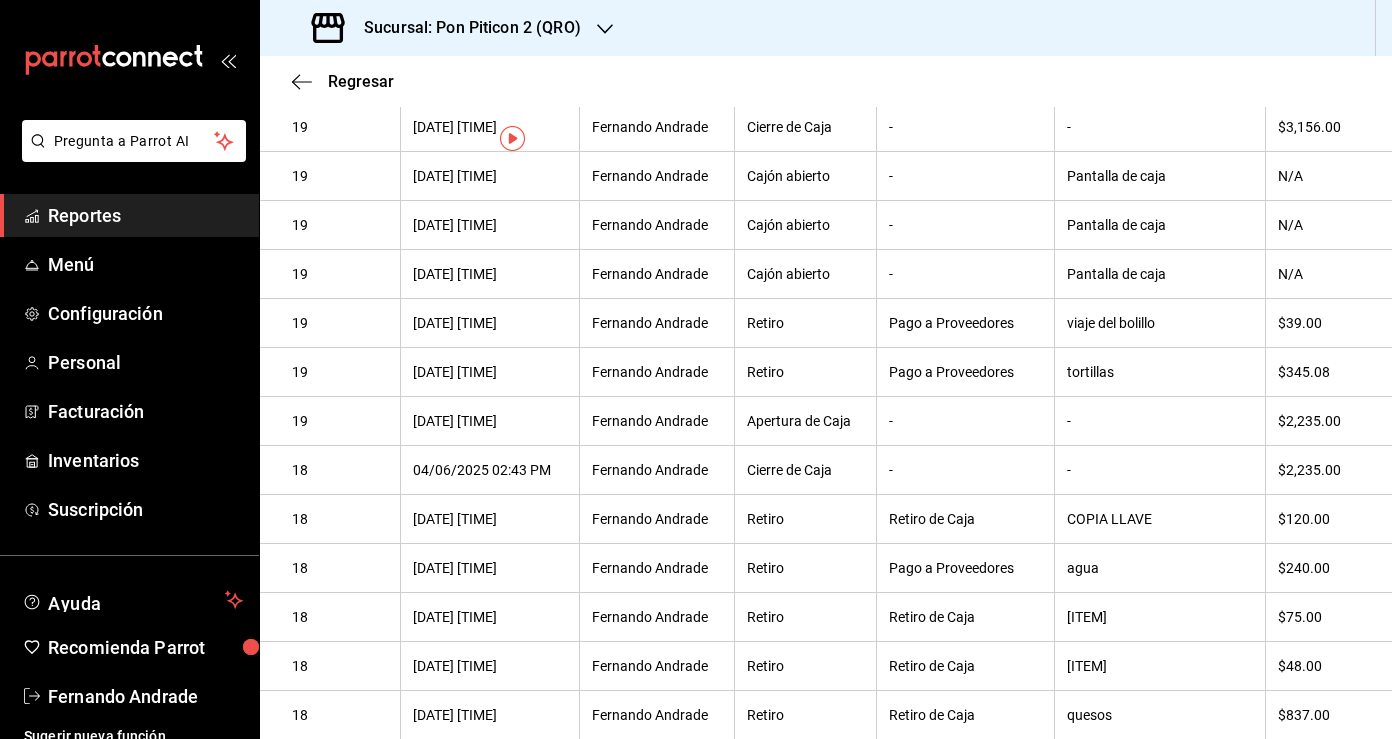 scroll, scrollTop: 0, scrollLeft: 0, axis: both 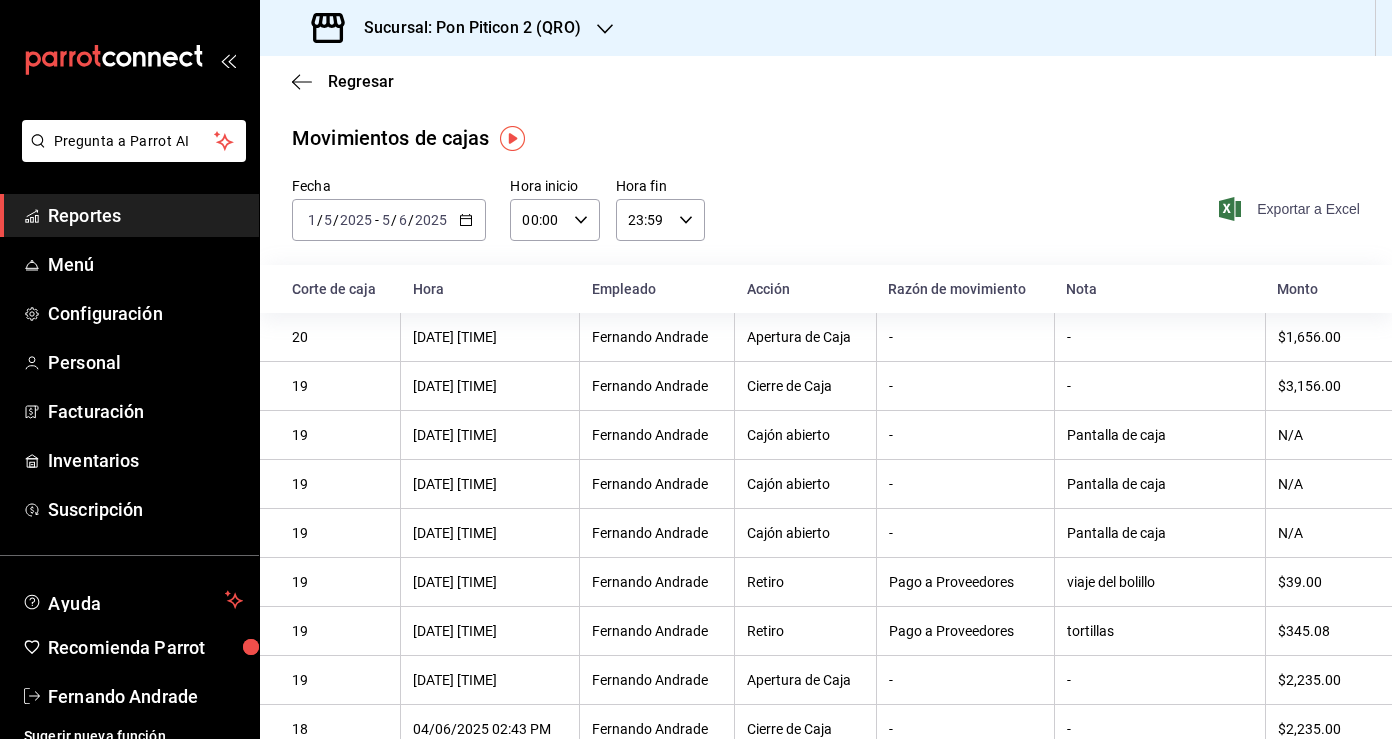 click on "Exportar a Excel" at bounding box center [1291, 209] 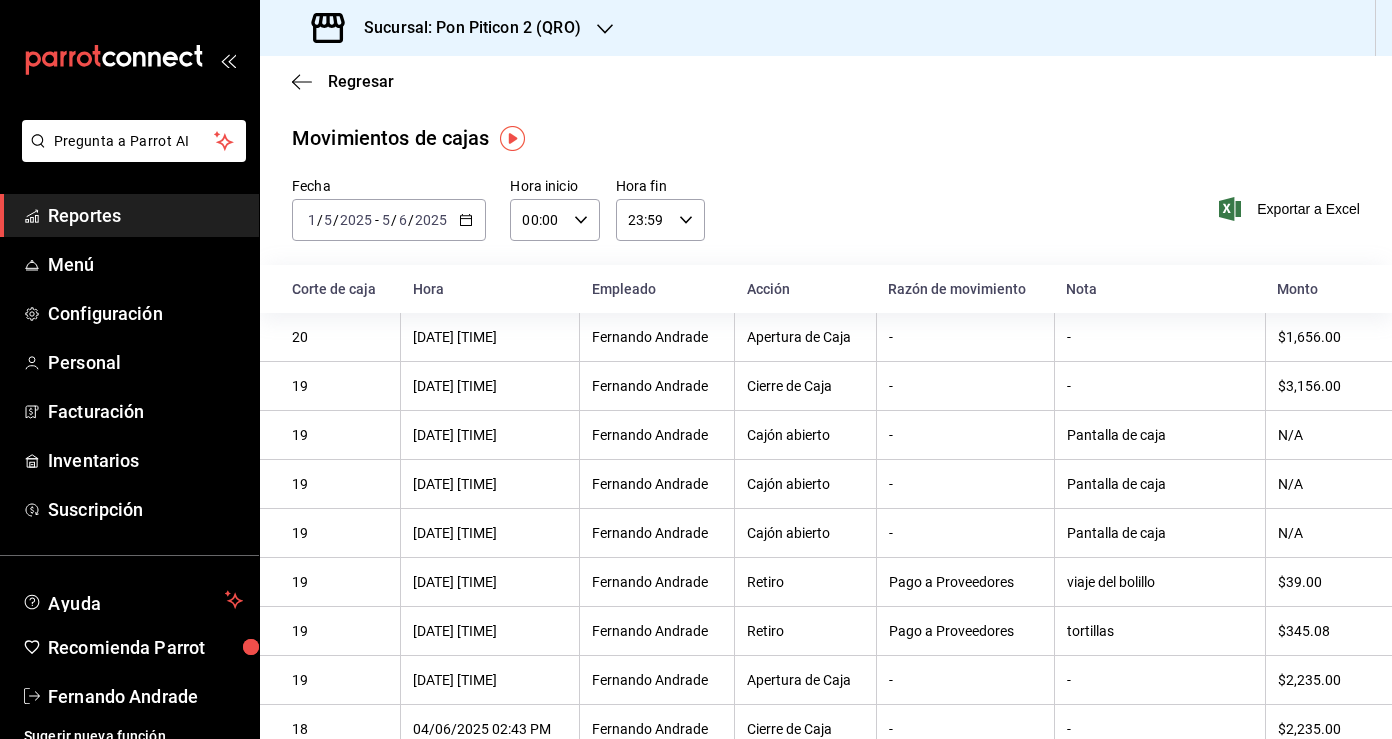 type 